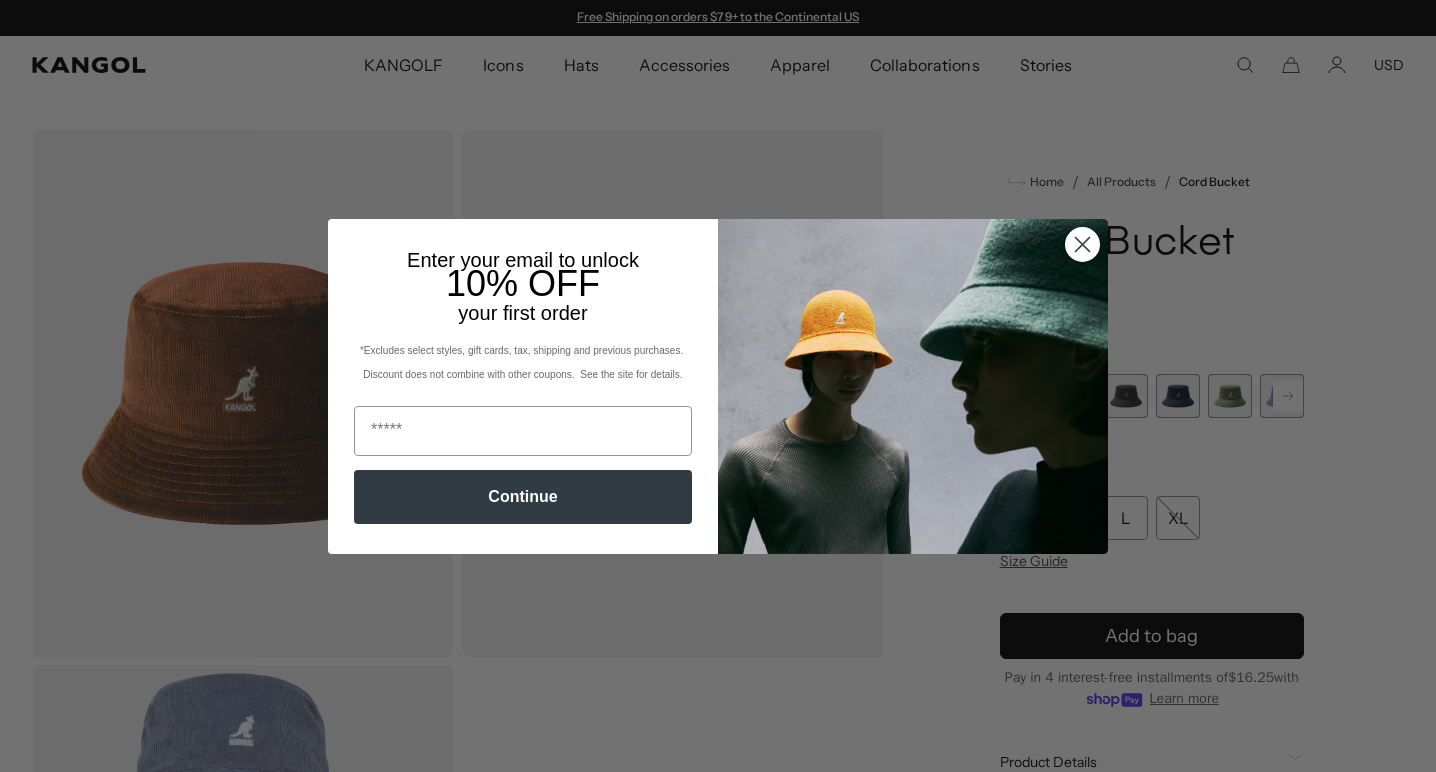 scroll, scrollTop: 1192, scrollLeft: 0, axis: vertical 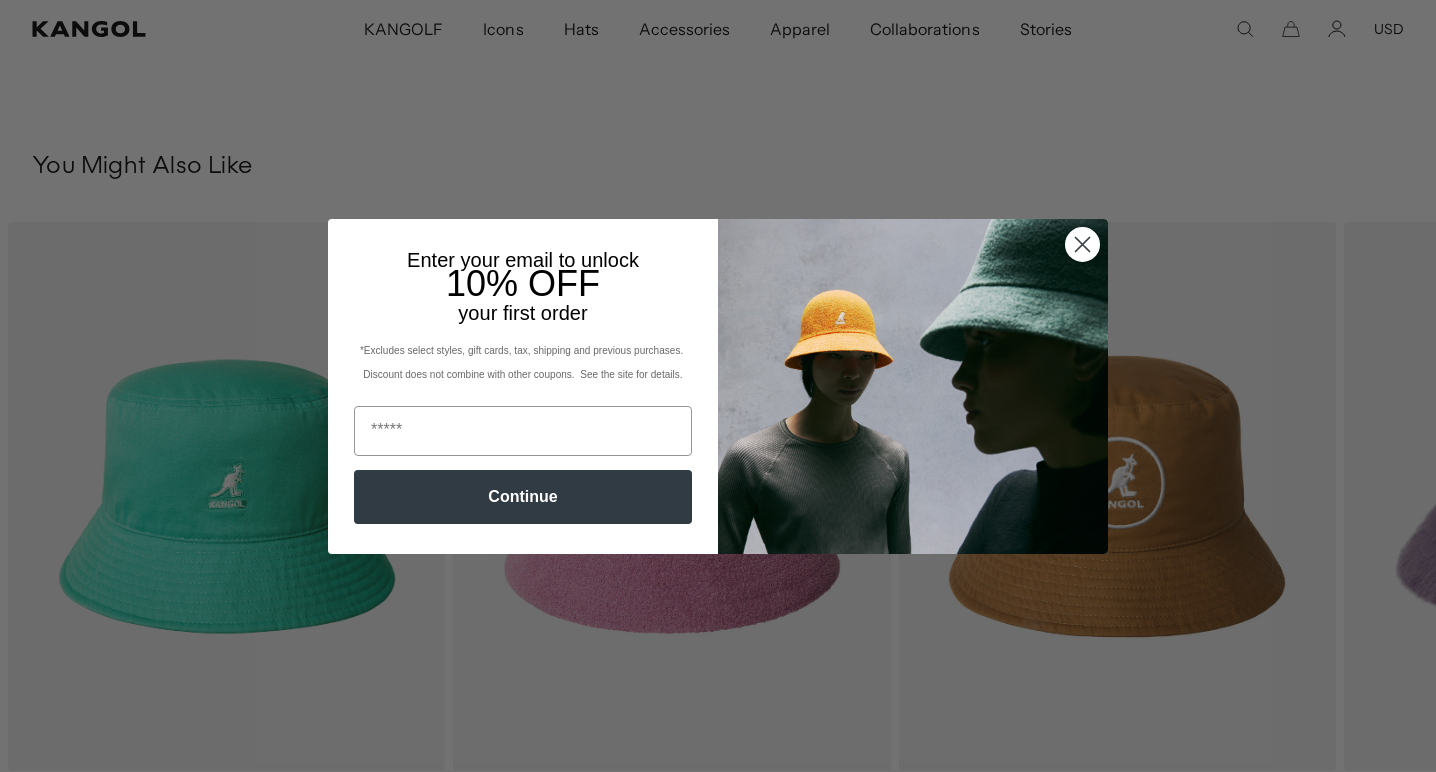 click 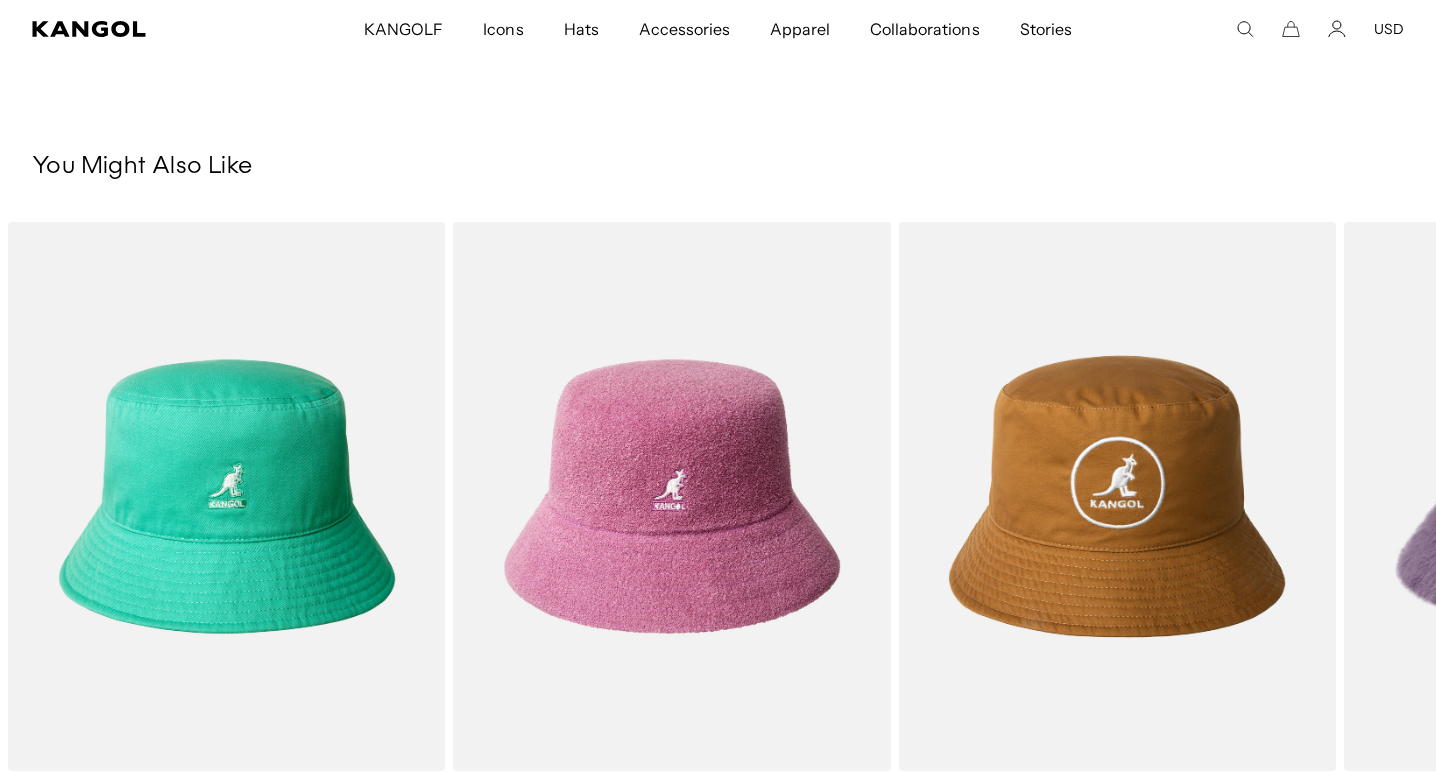 scroll, scrollTop: 1192, scrollLeft: 0, axis: vertical 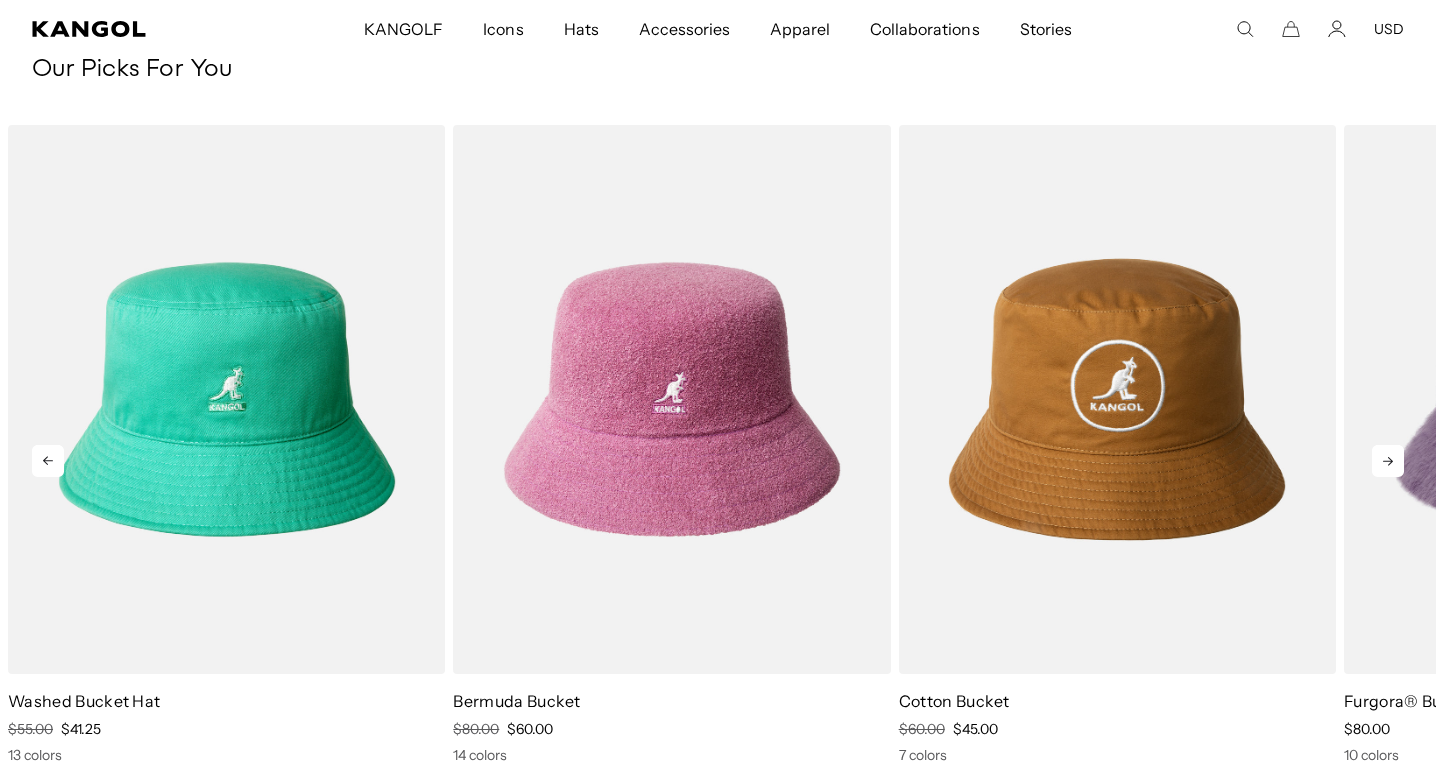click 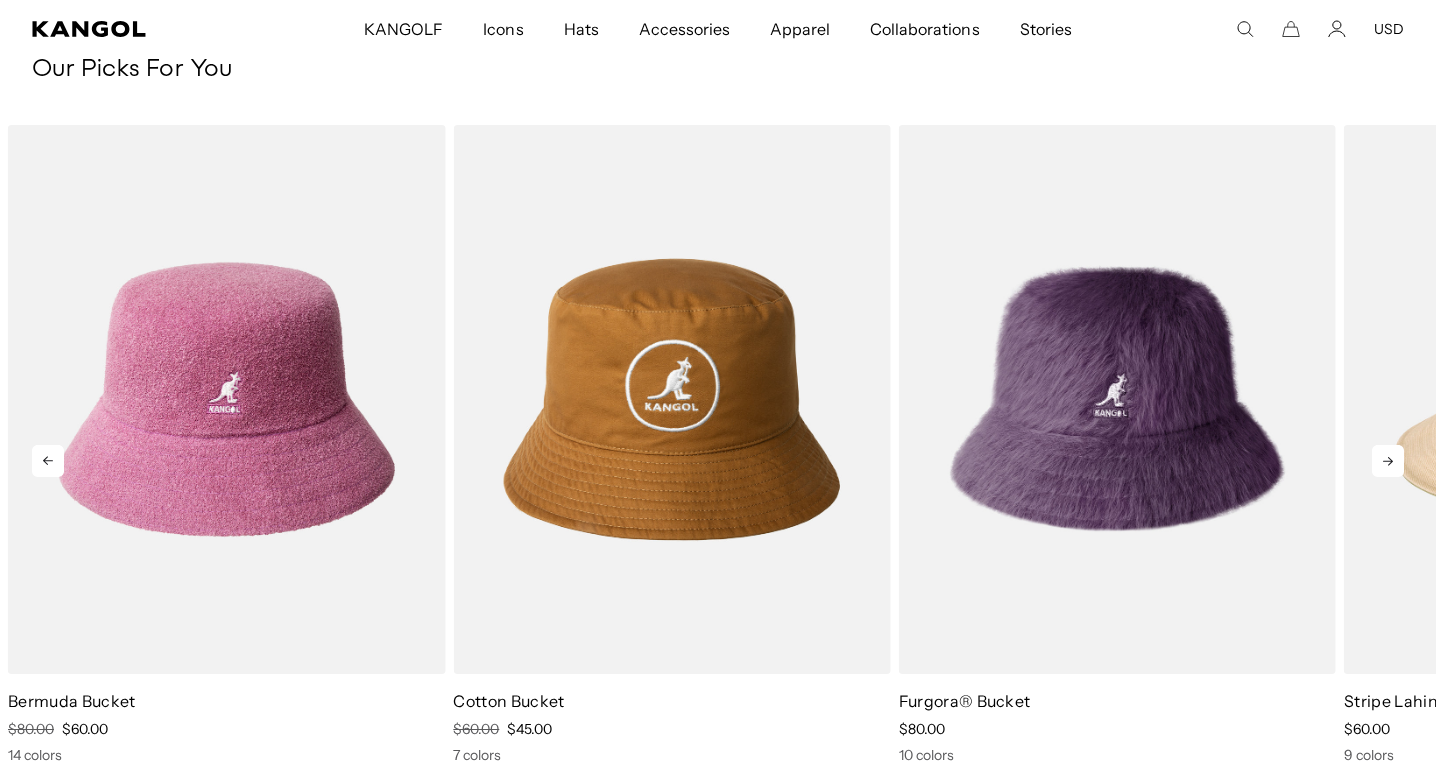 scroll, scrollTop: 0, scrollLeft: 0, axis: both 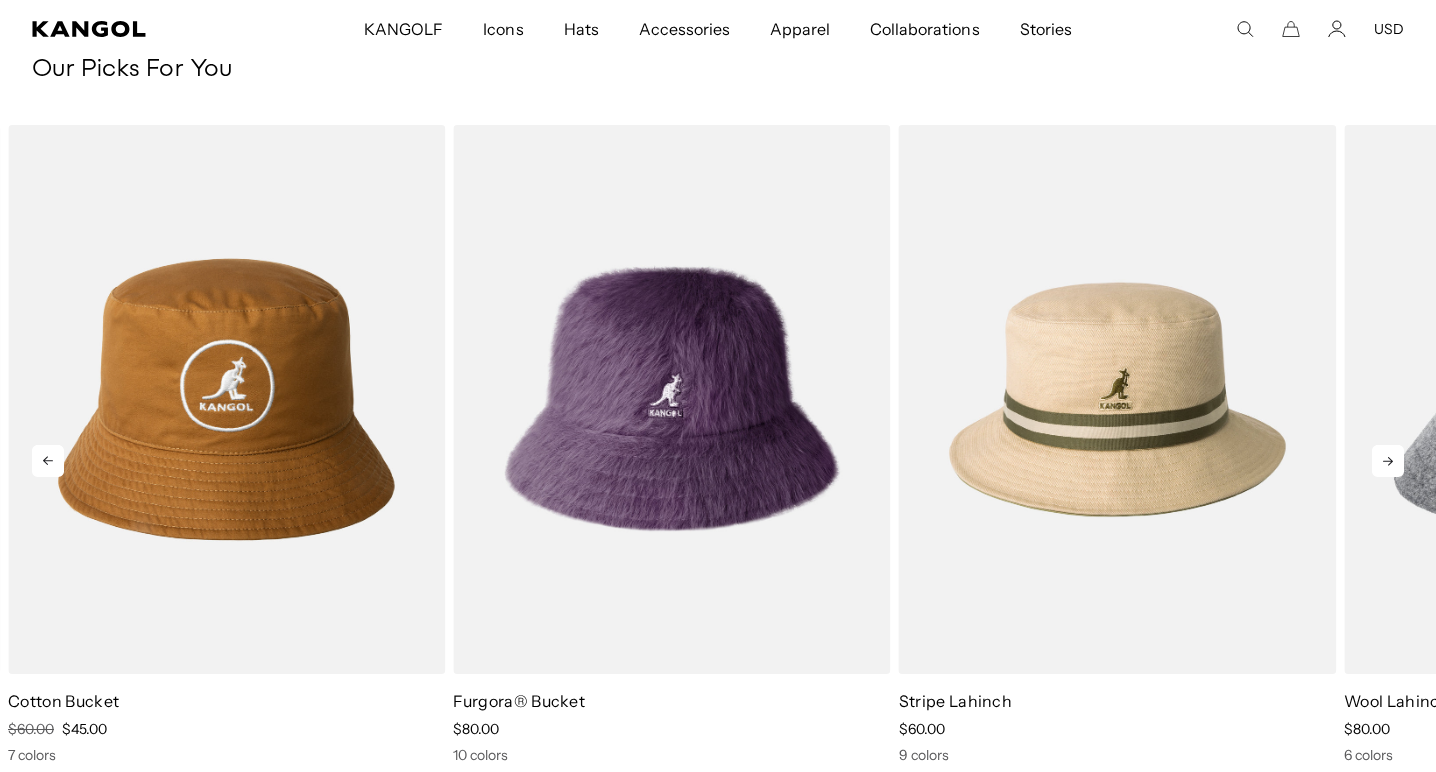 click 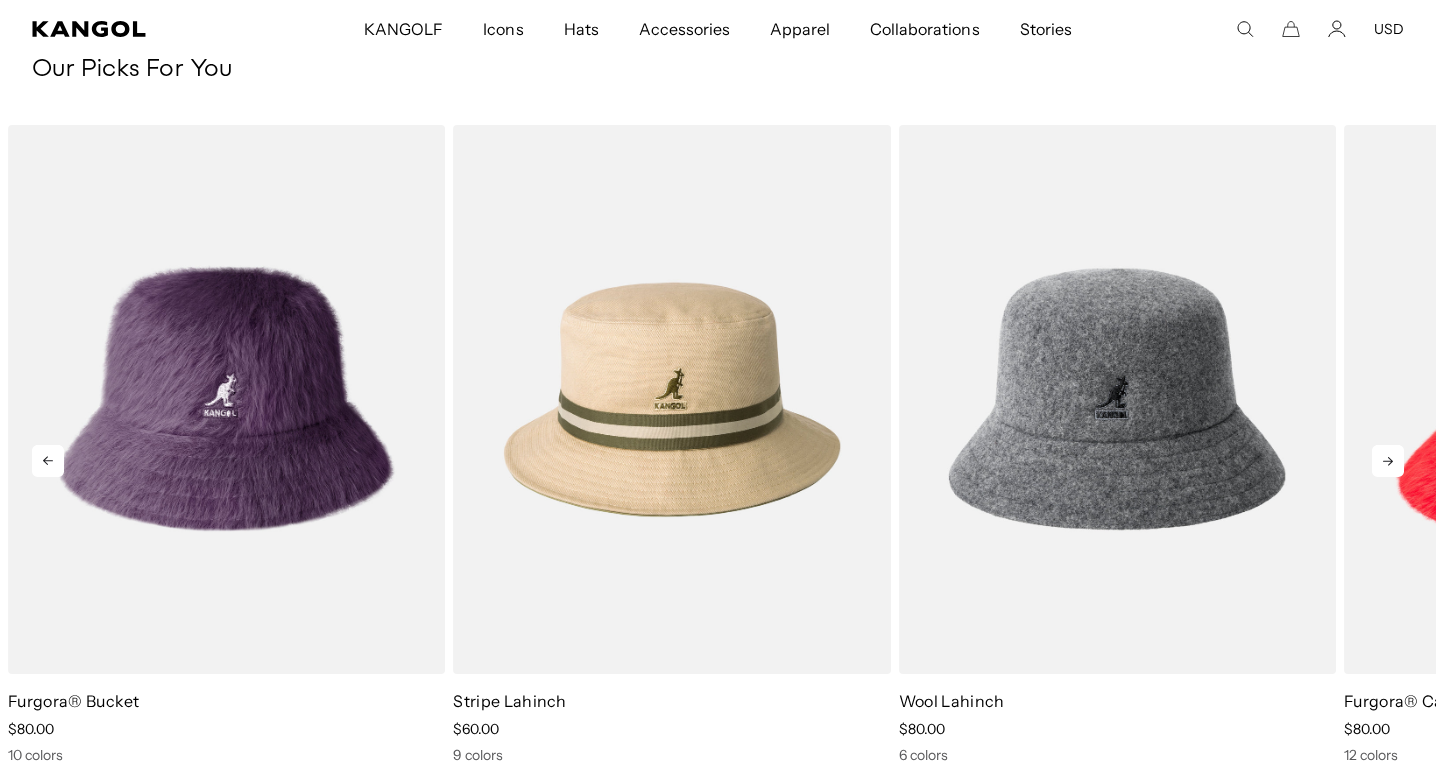 scroll, scrollTop: 0, scrollLeft: 412, axis: horizontal 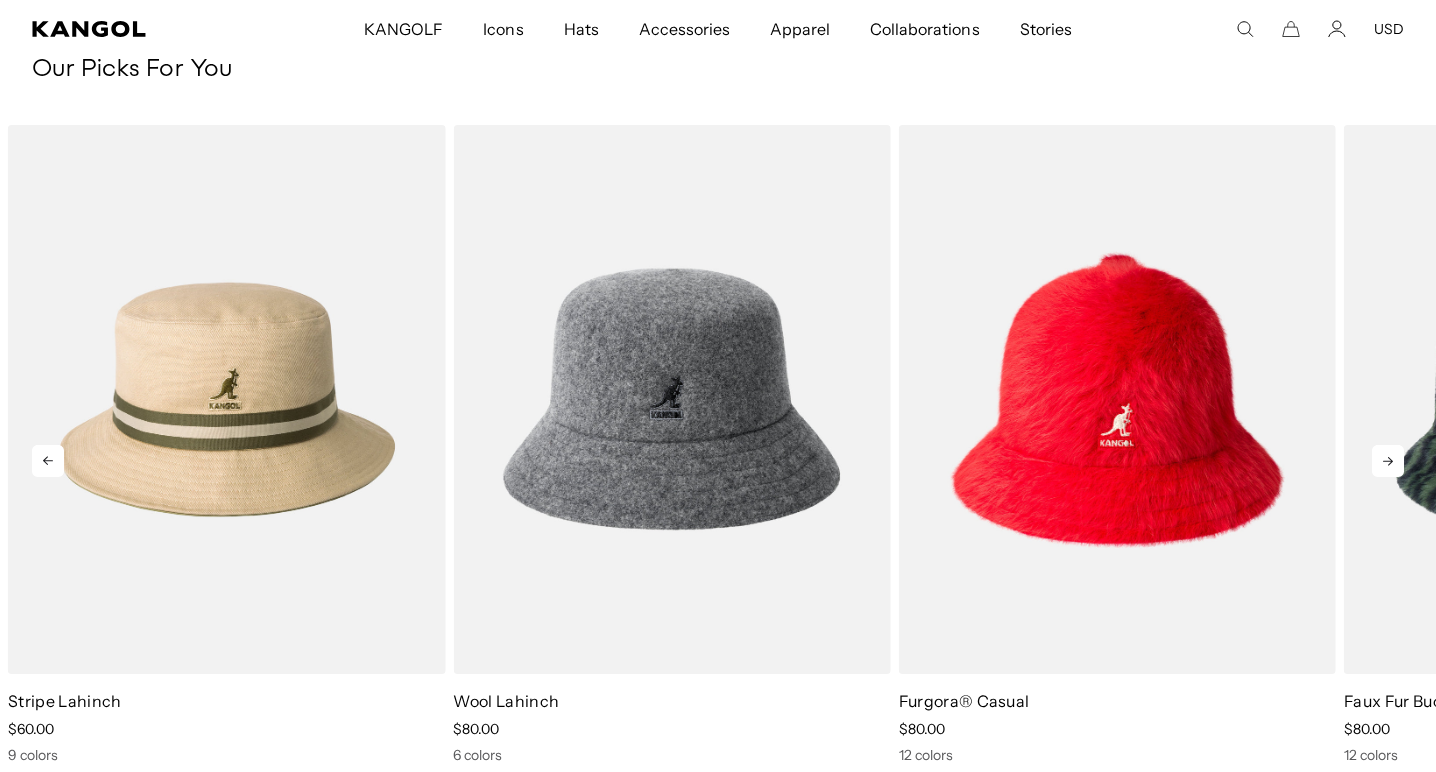 click 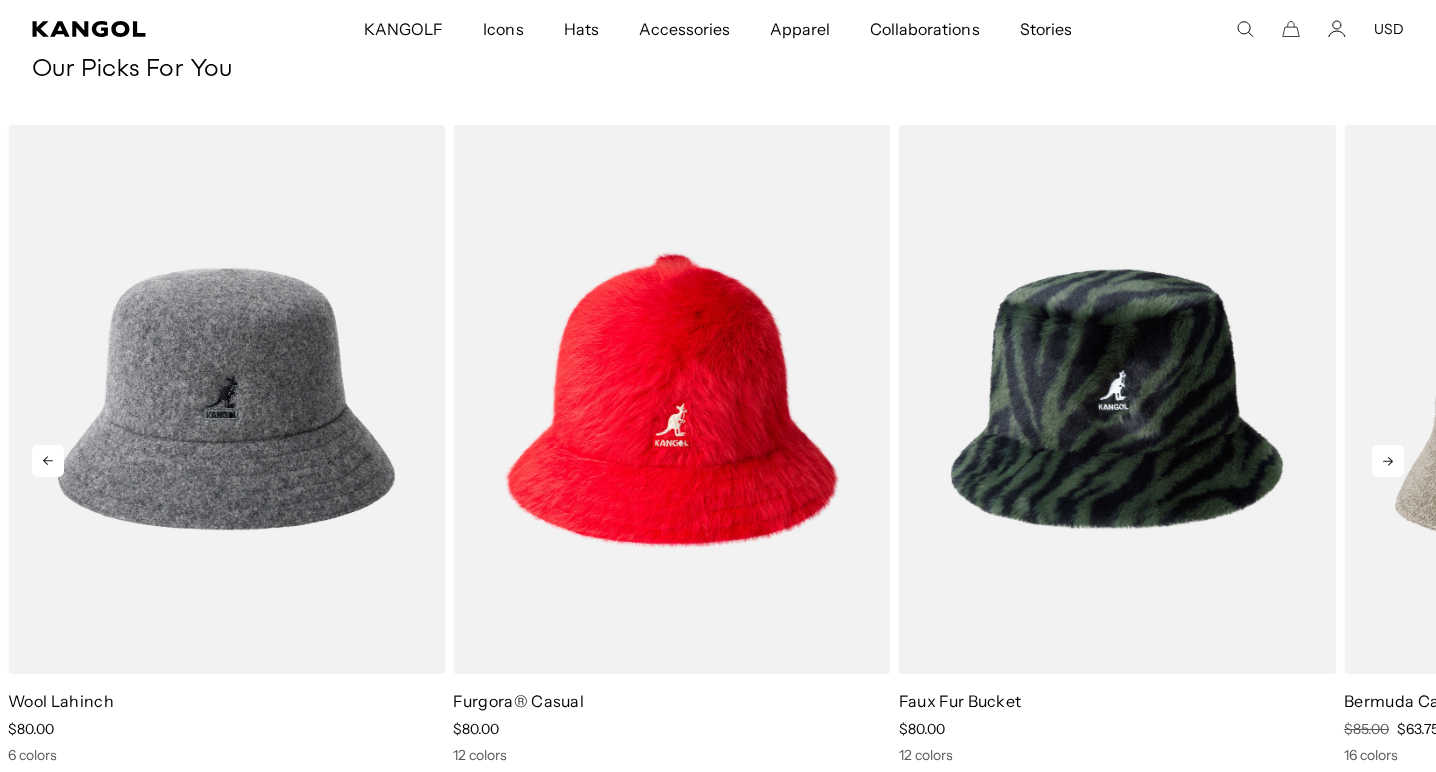 scroll, scrollTop: 0, scrollLeft: 412, axis: horizontal 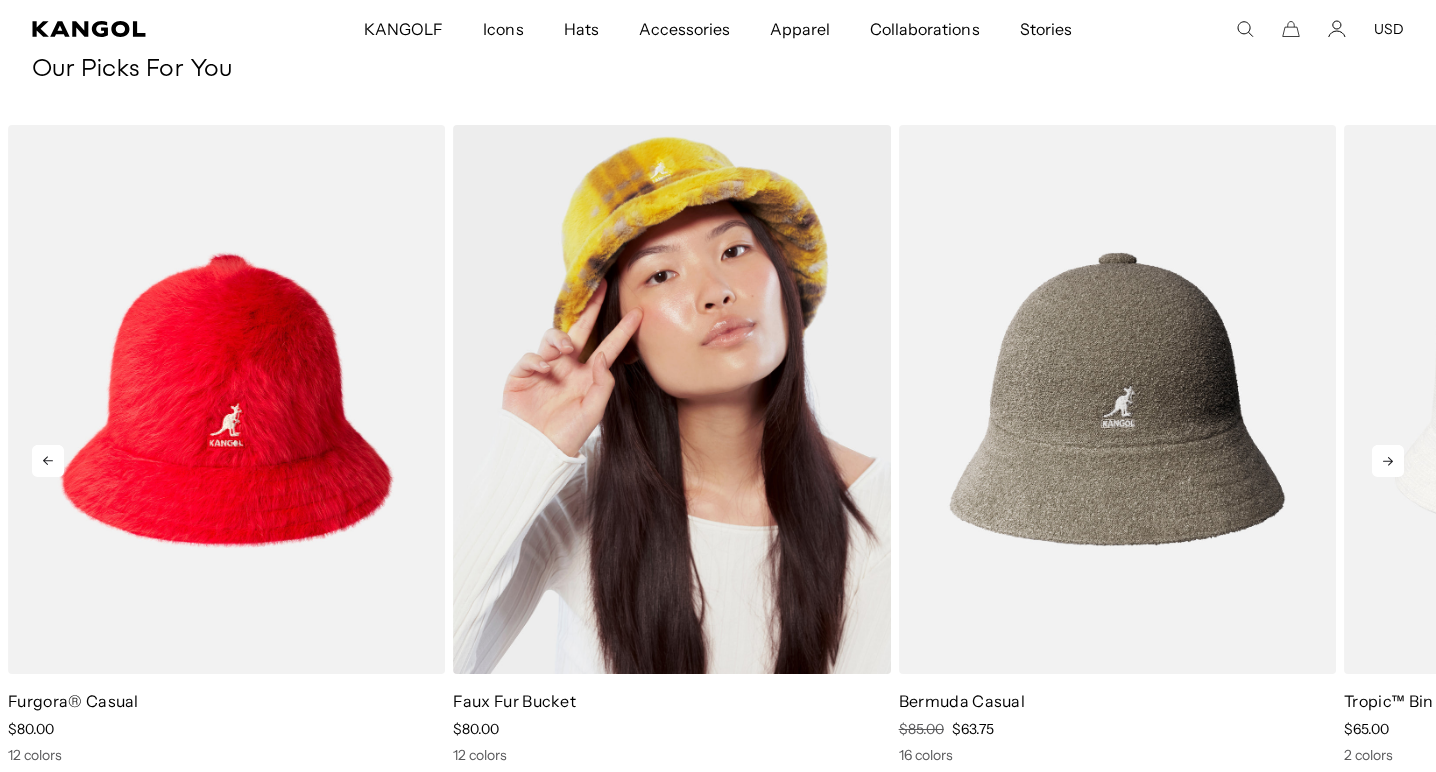click at bounding box center [671, 399] 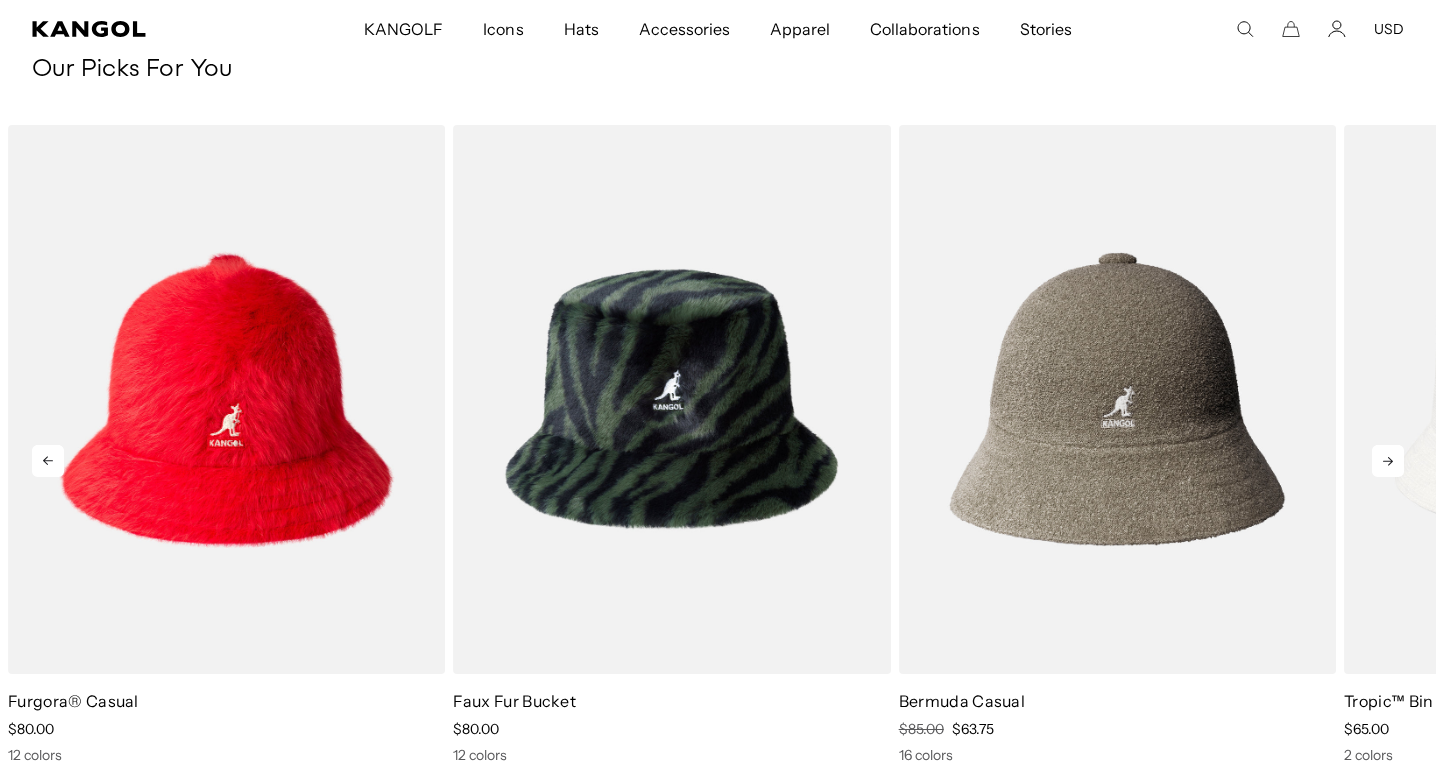 scroll, scrollTop: 0, scrollLeft: 0, axis: both 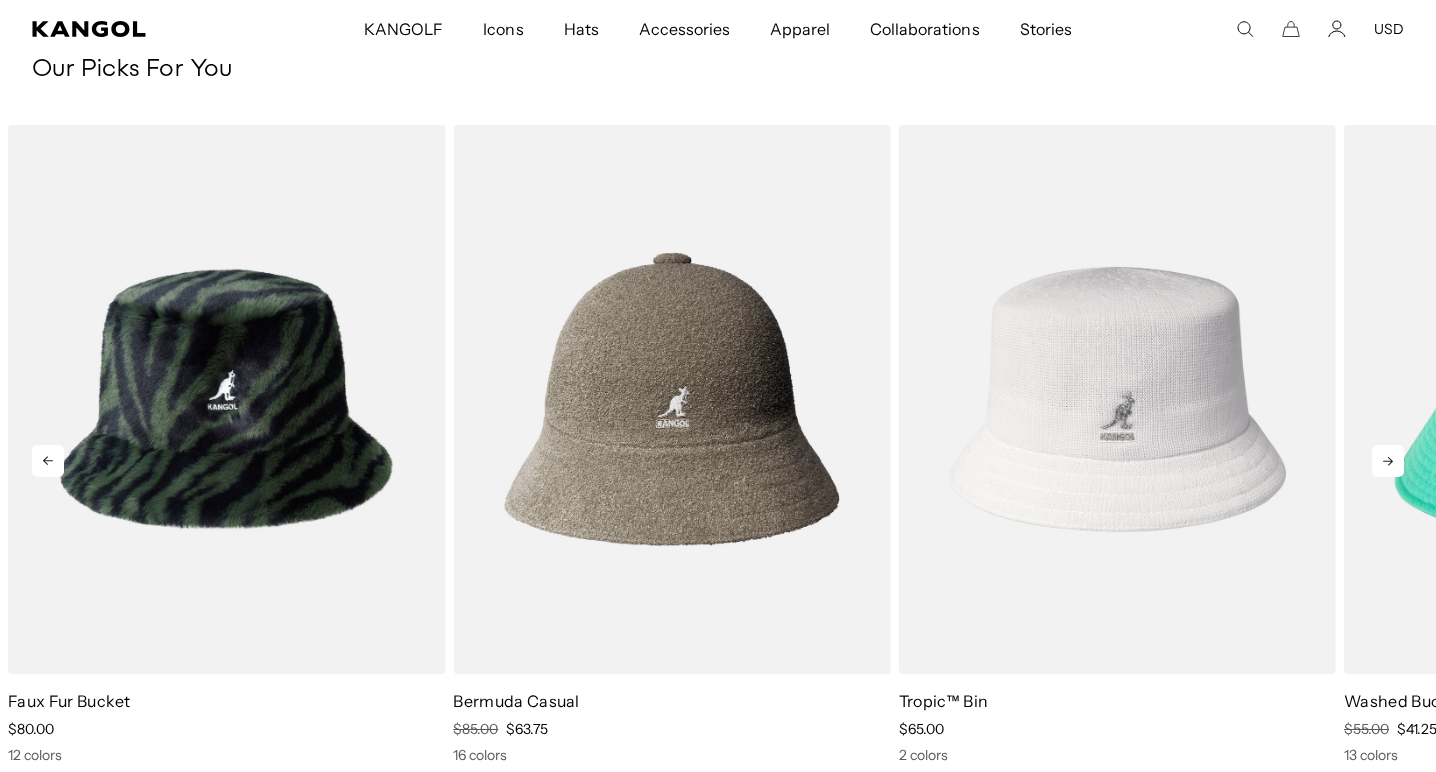 click 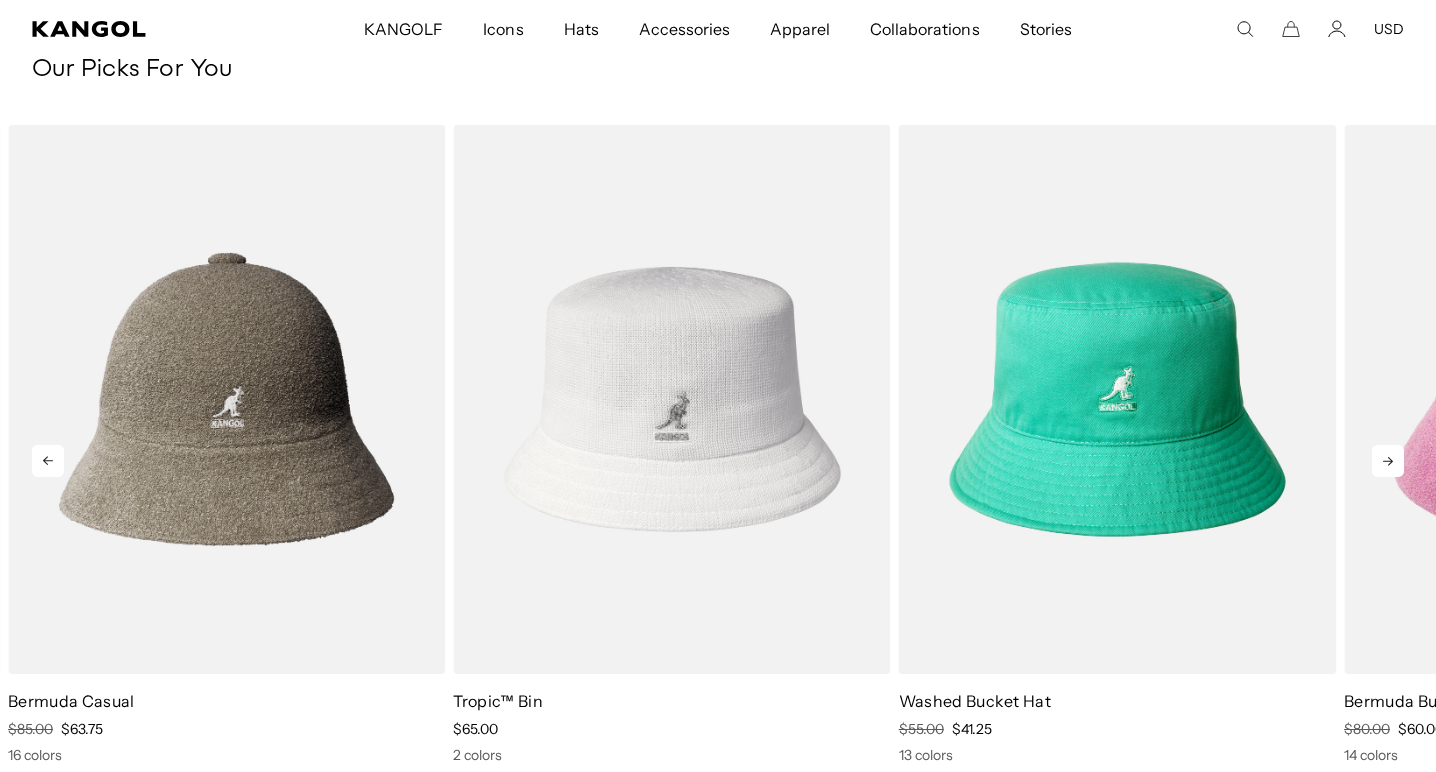 scroll, scrollTop: 0, scrollLeft: 0, axis: both 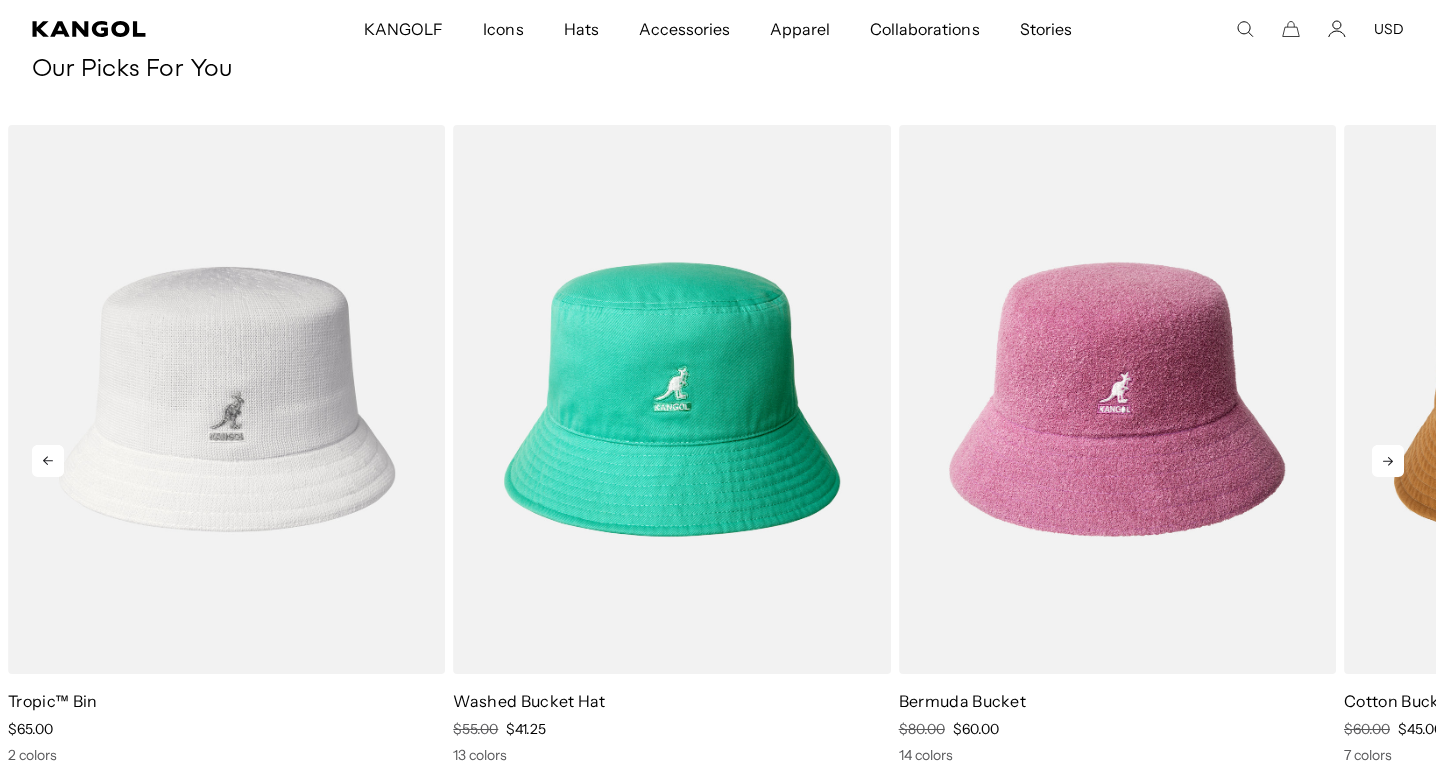 click 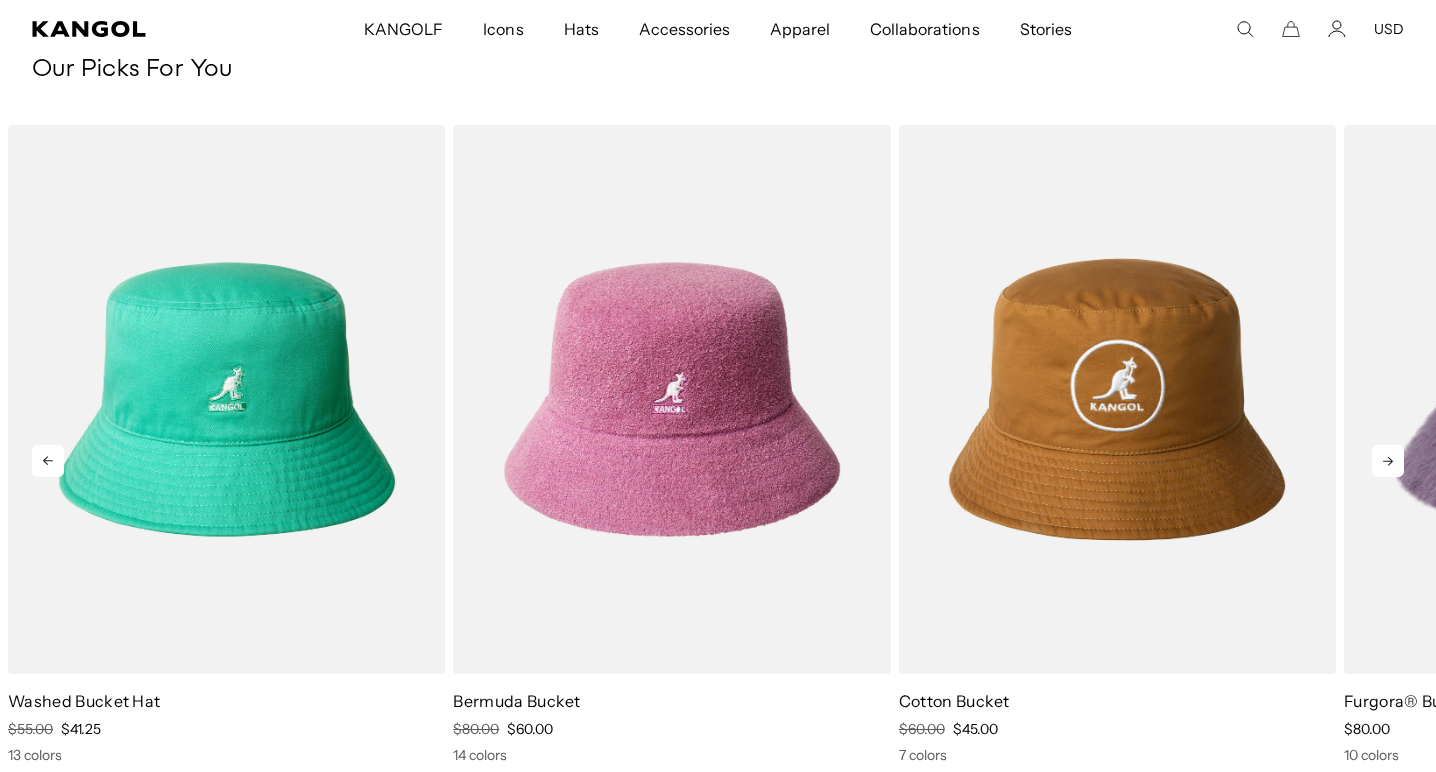 click 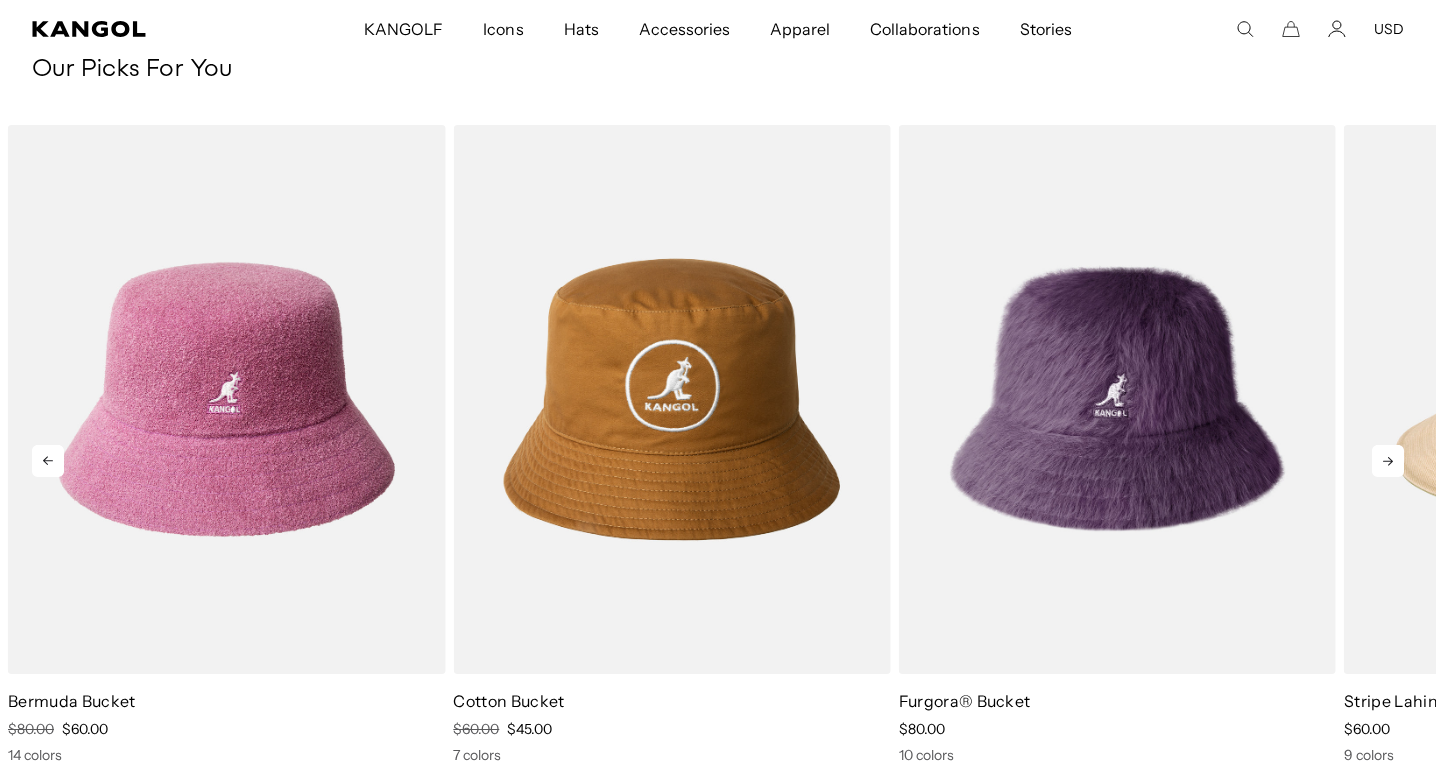 click 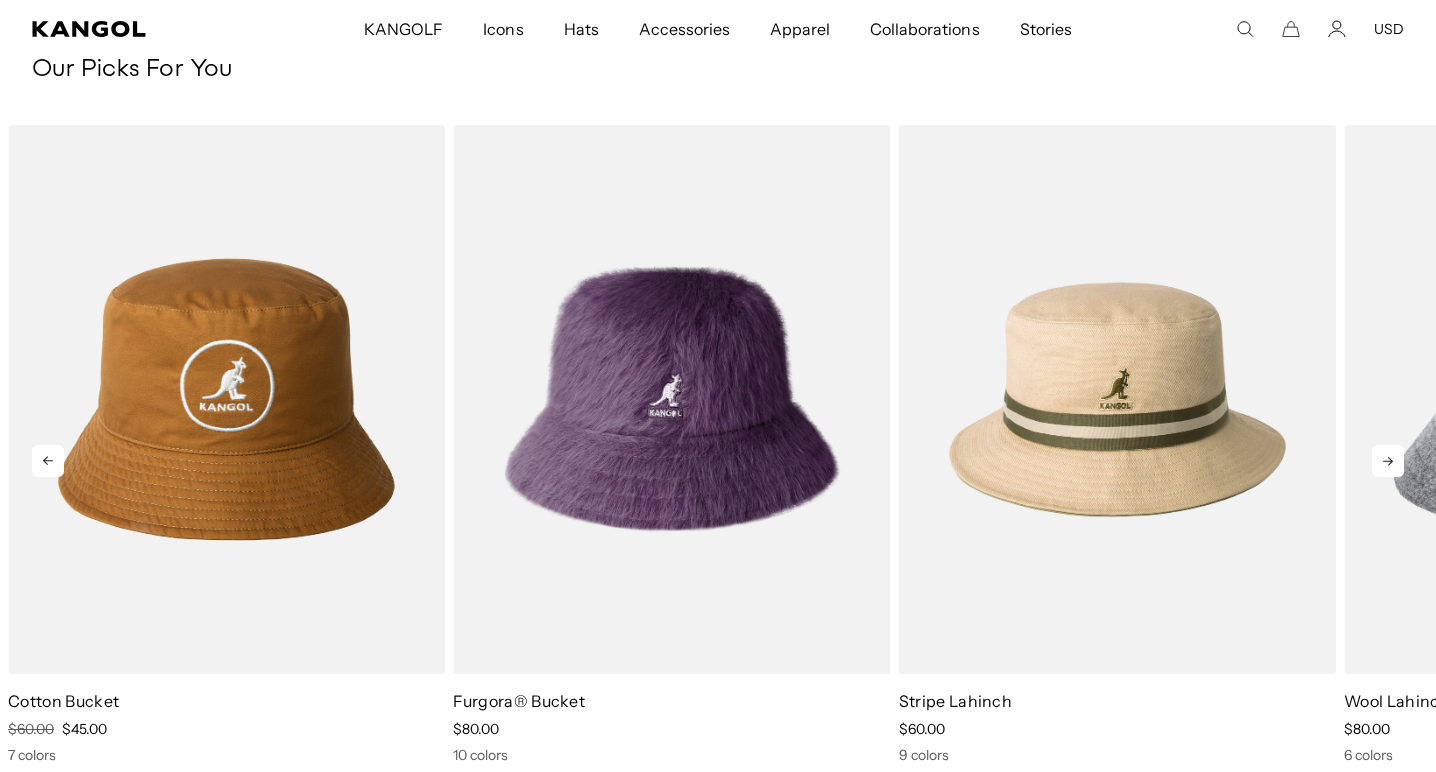 click 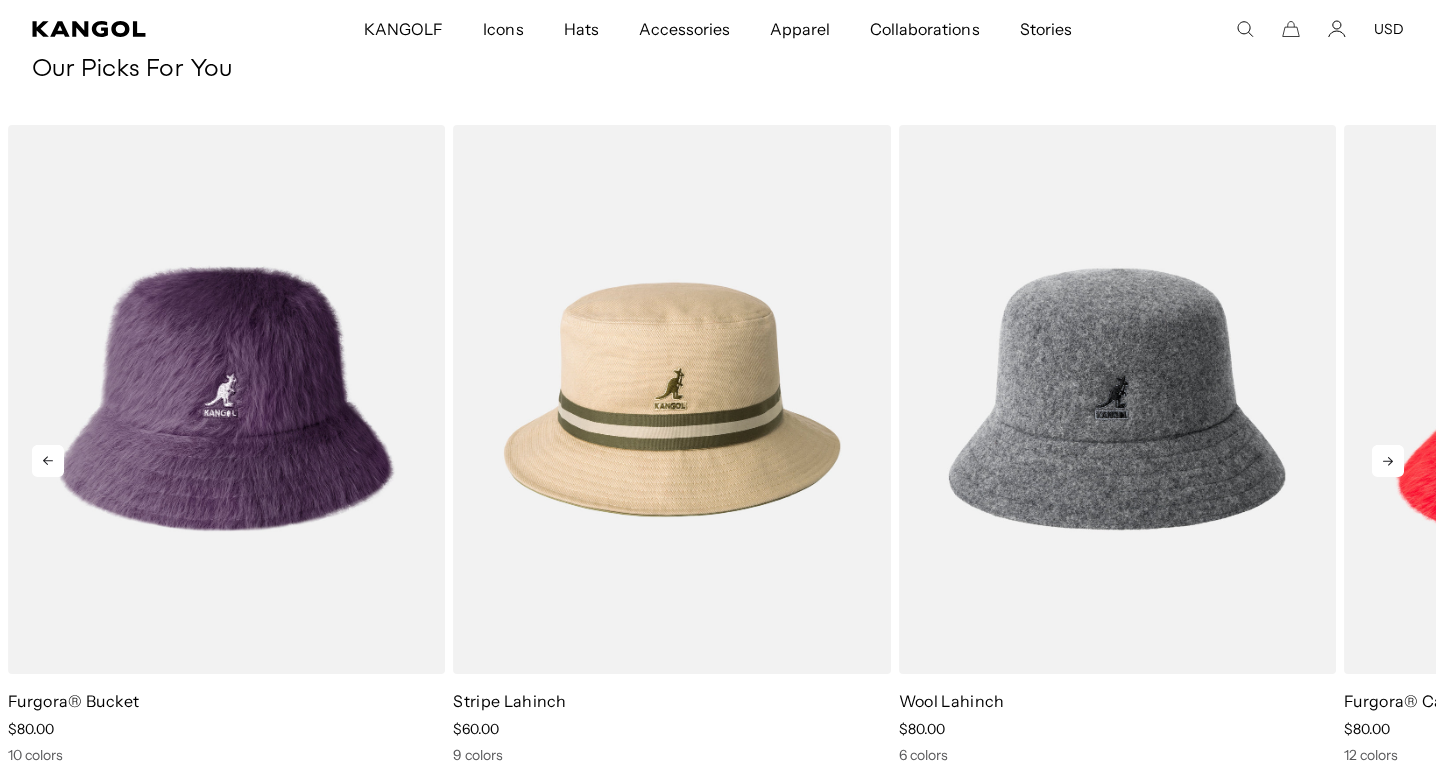 click 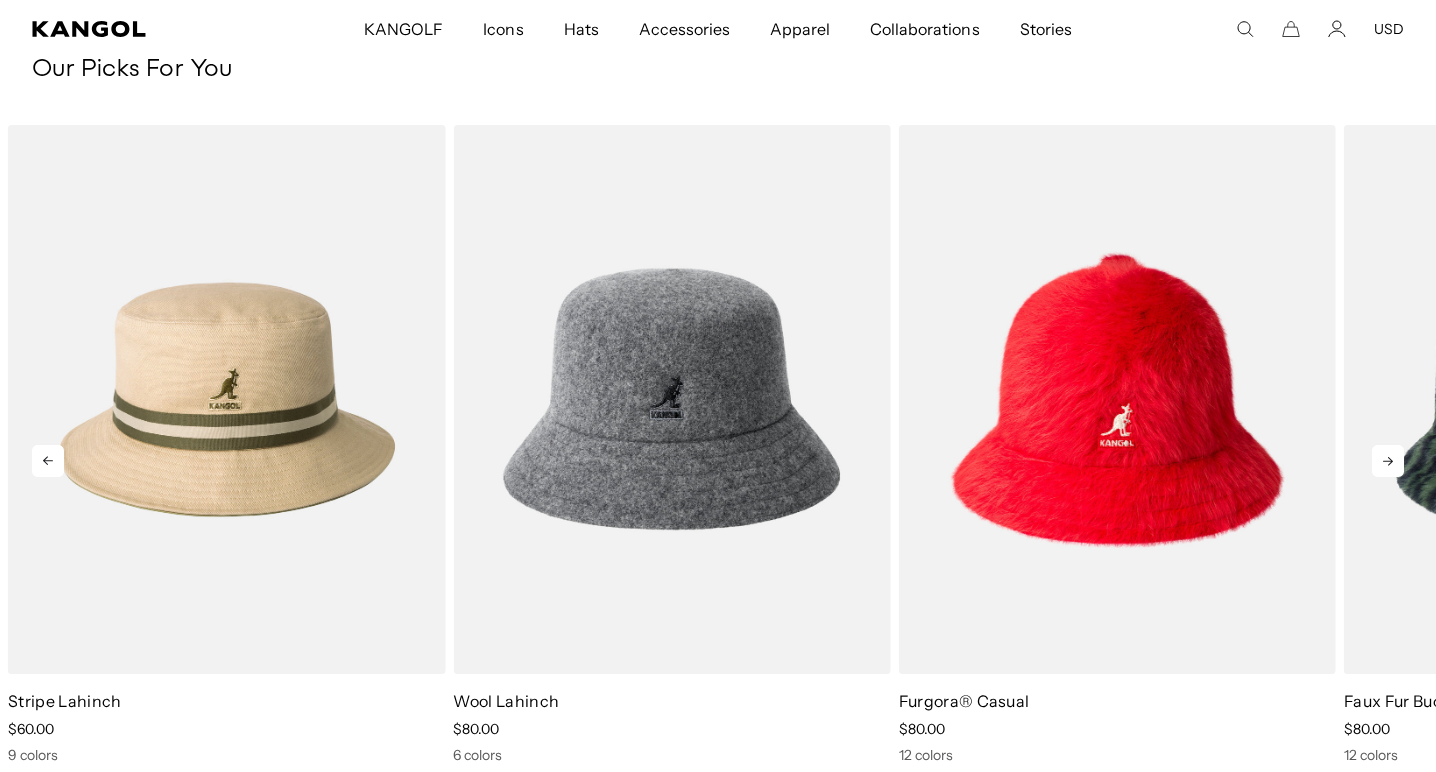 click 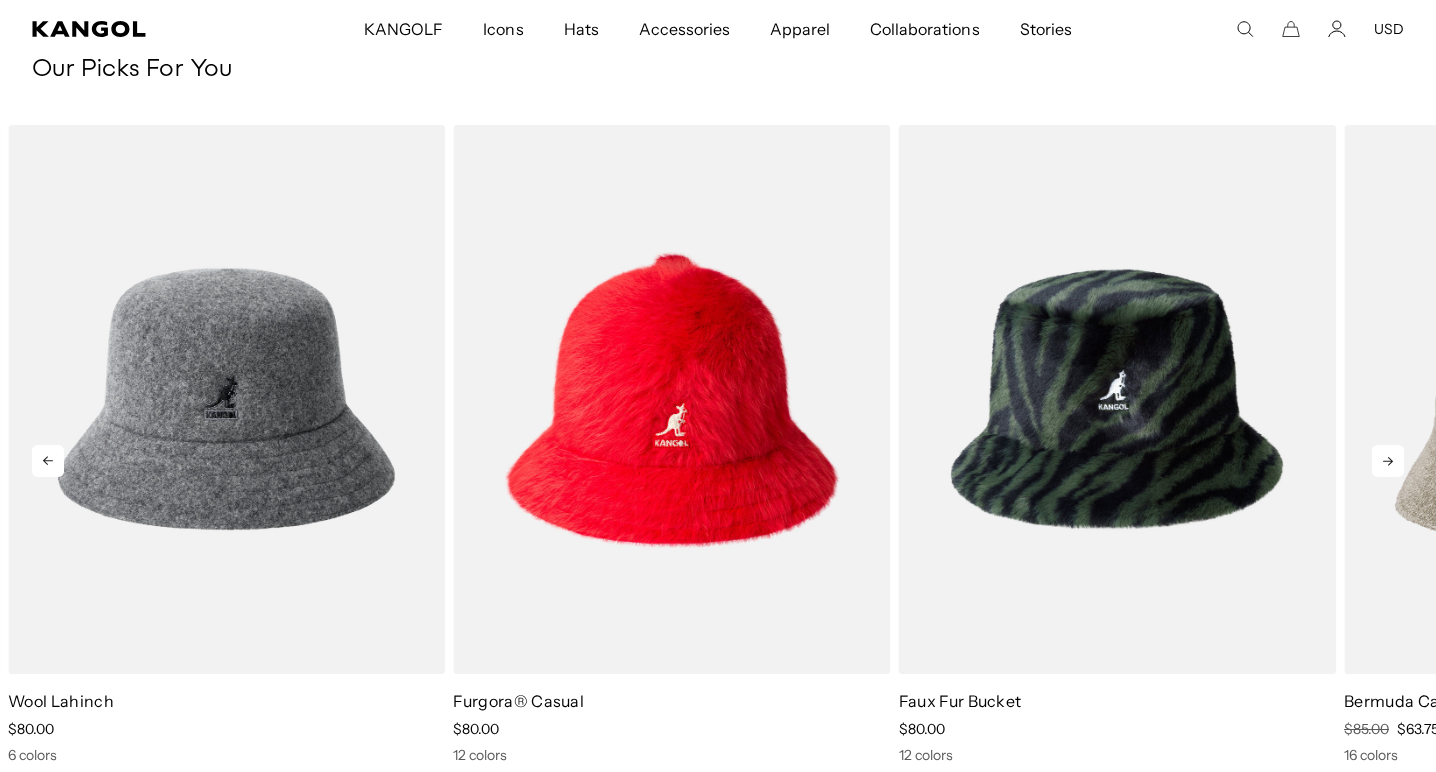 click 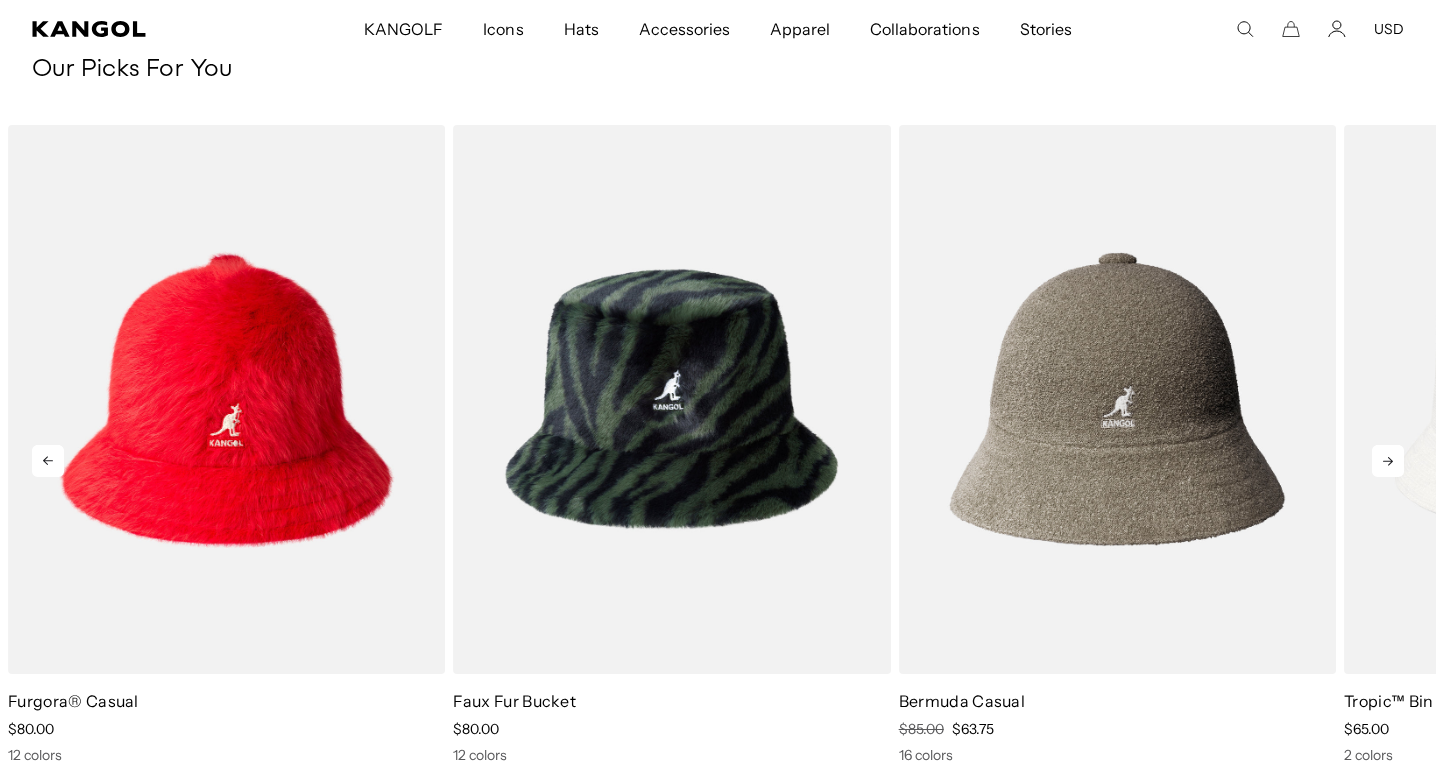 click 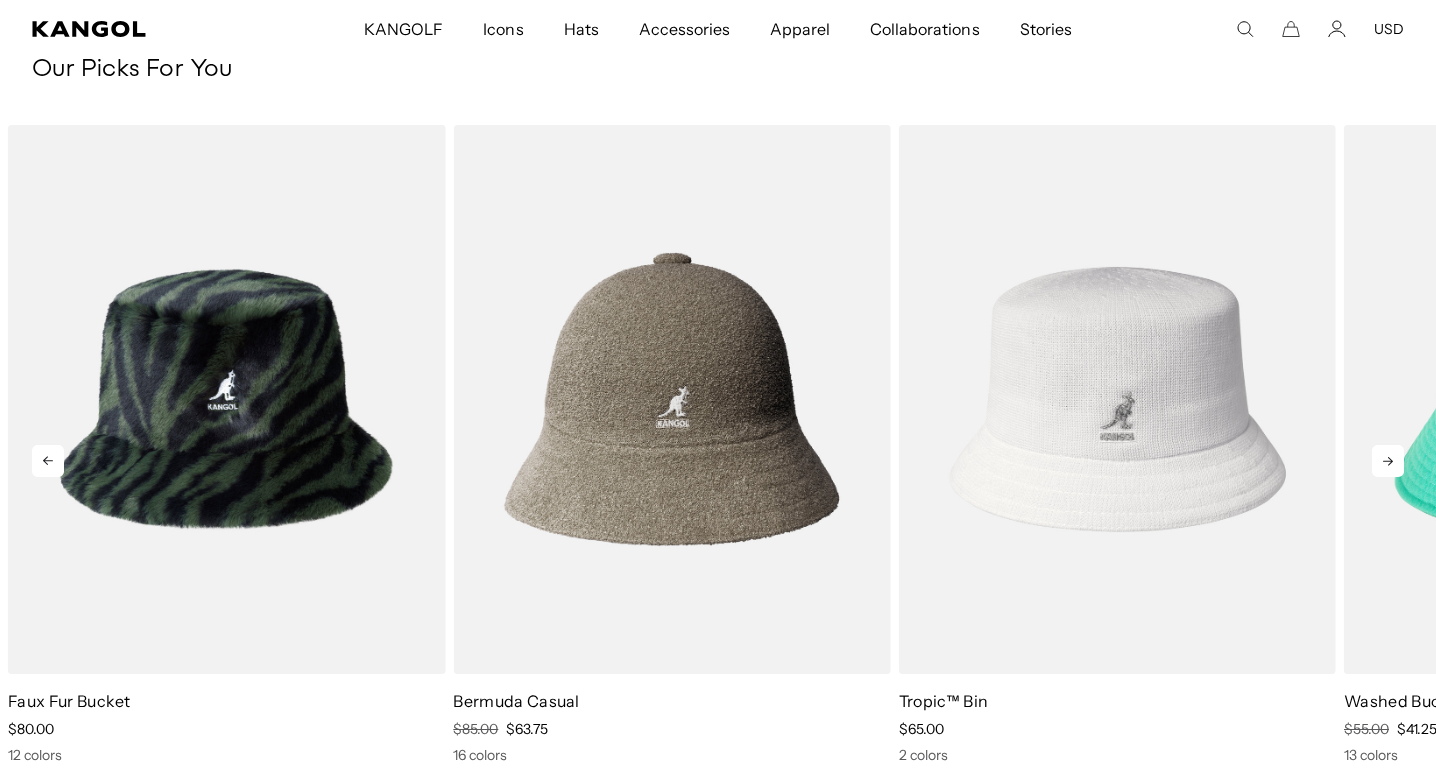 click 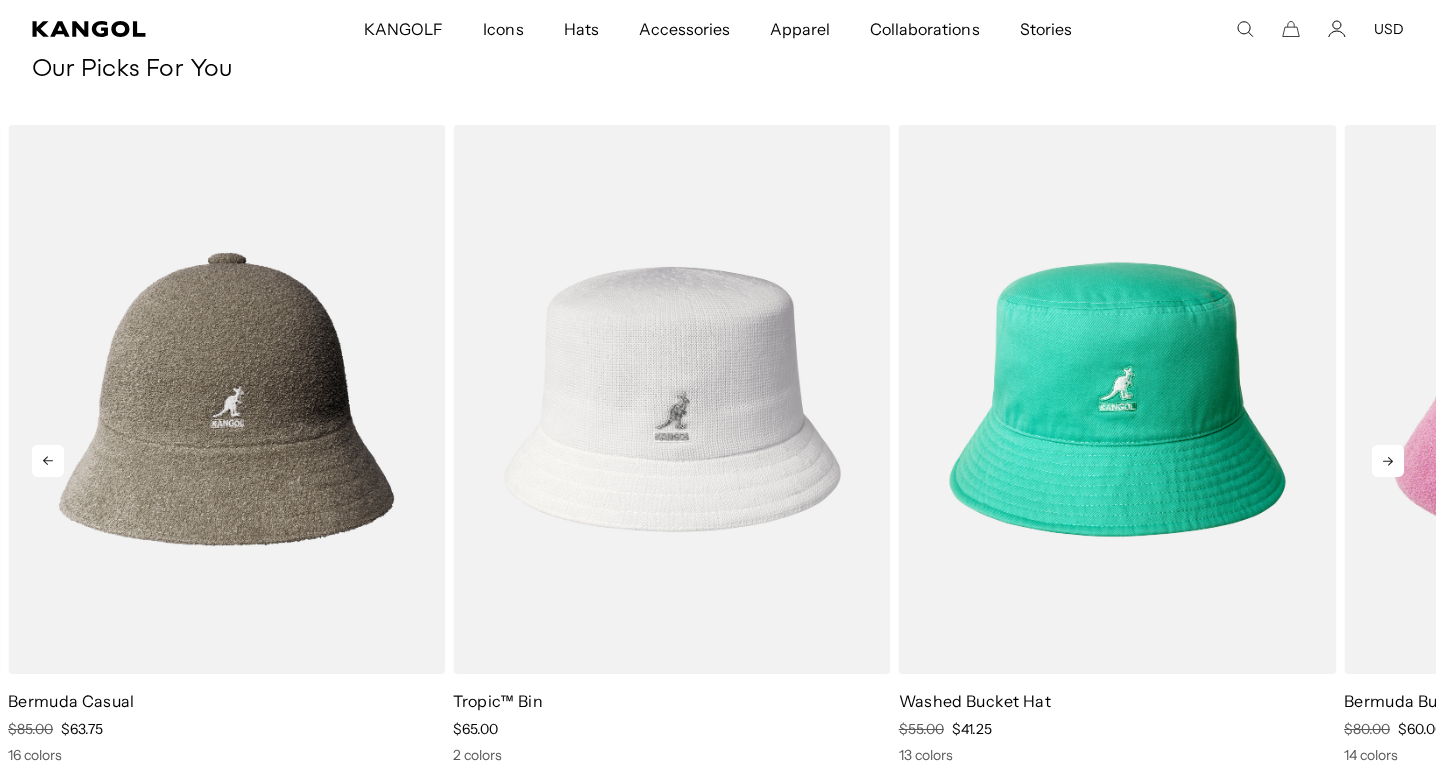 click 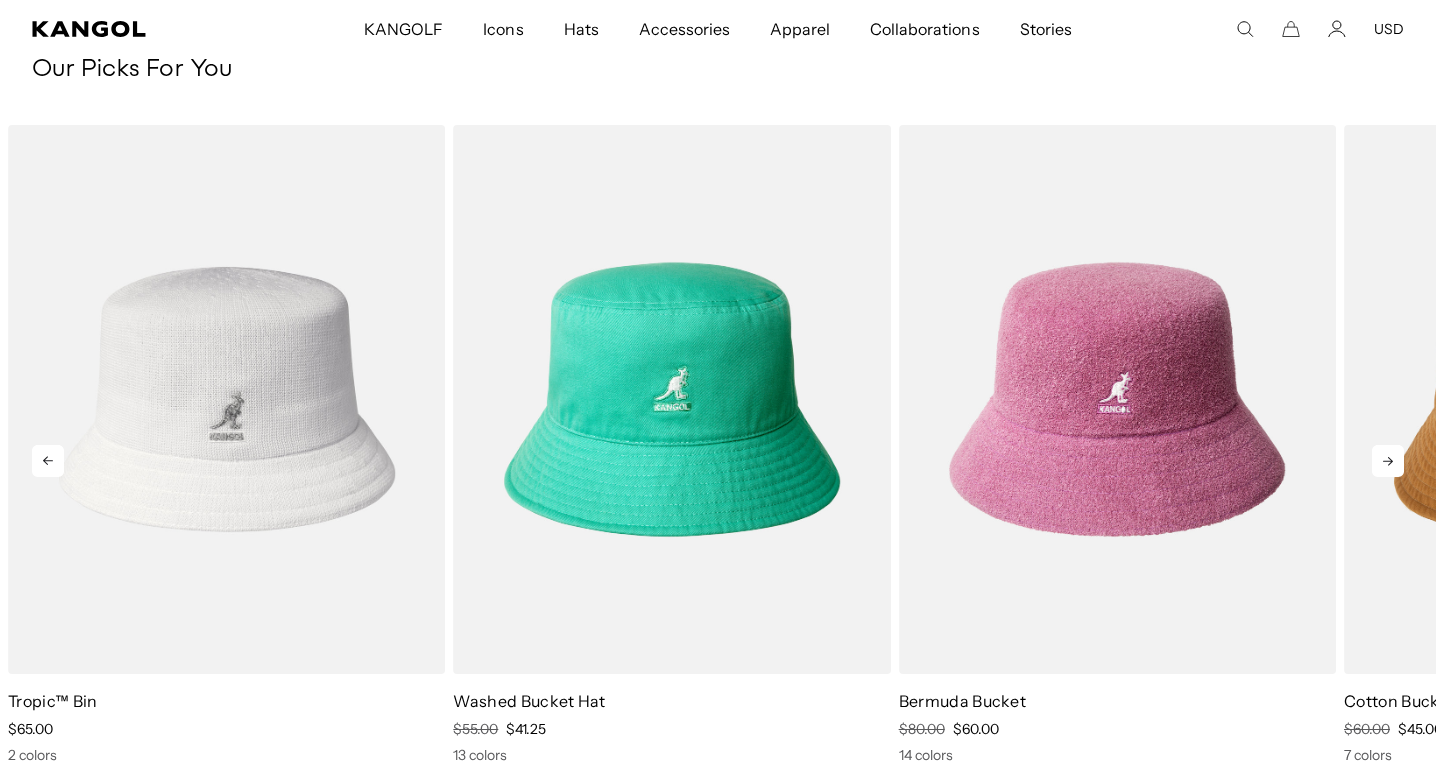 scroll, scrollTop: 0, scrollLeft: 412, axis: horizontal 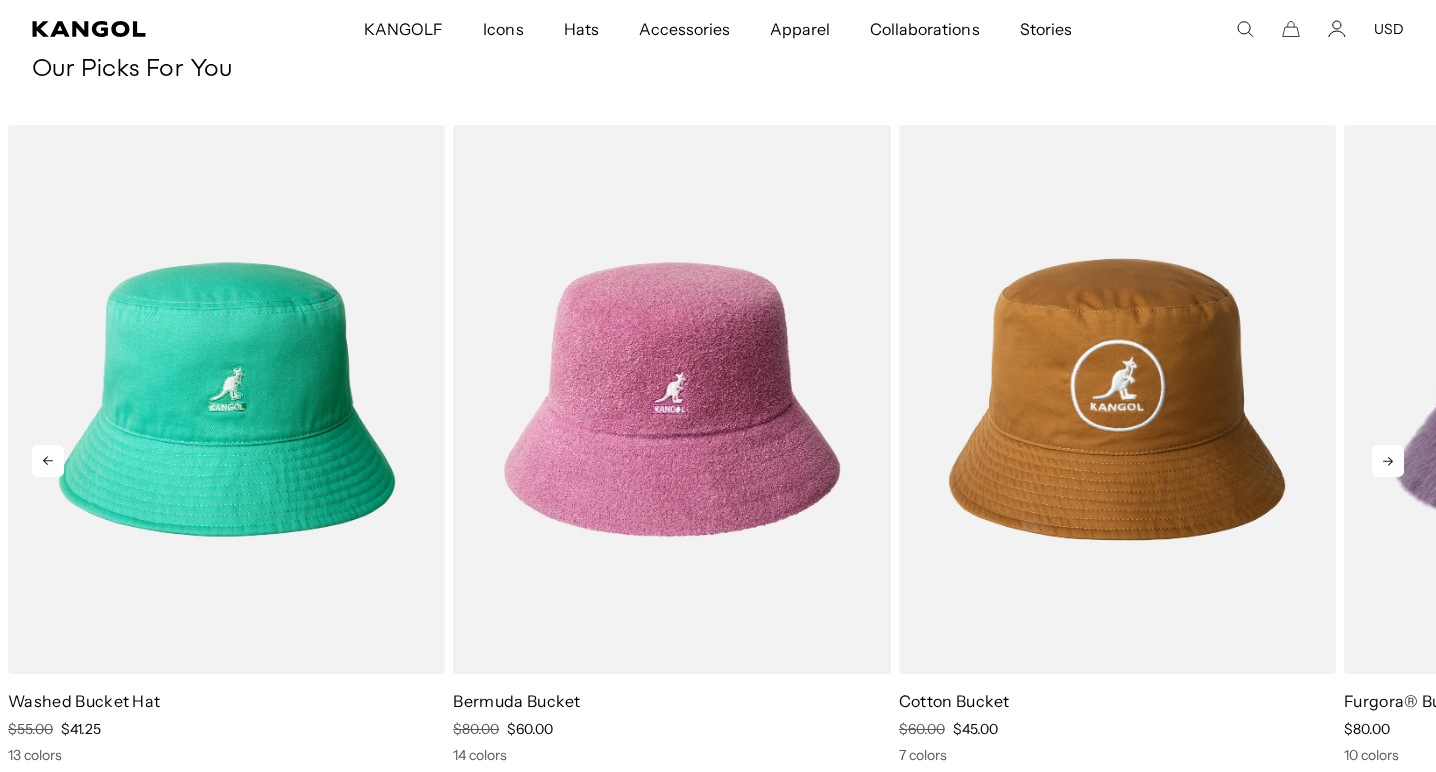 click 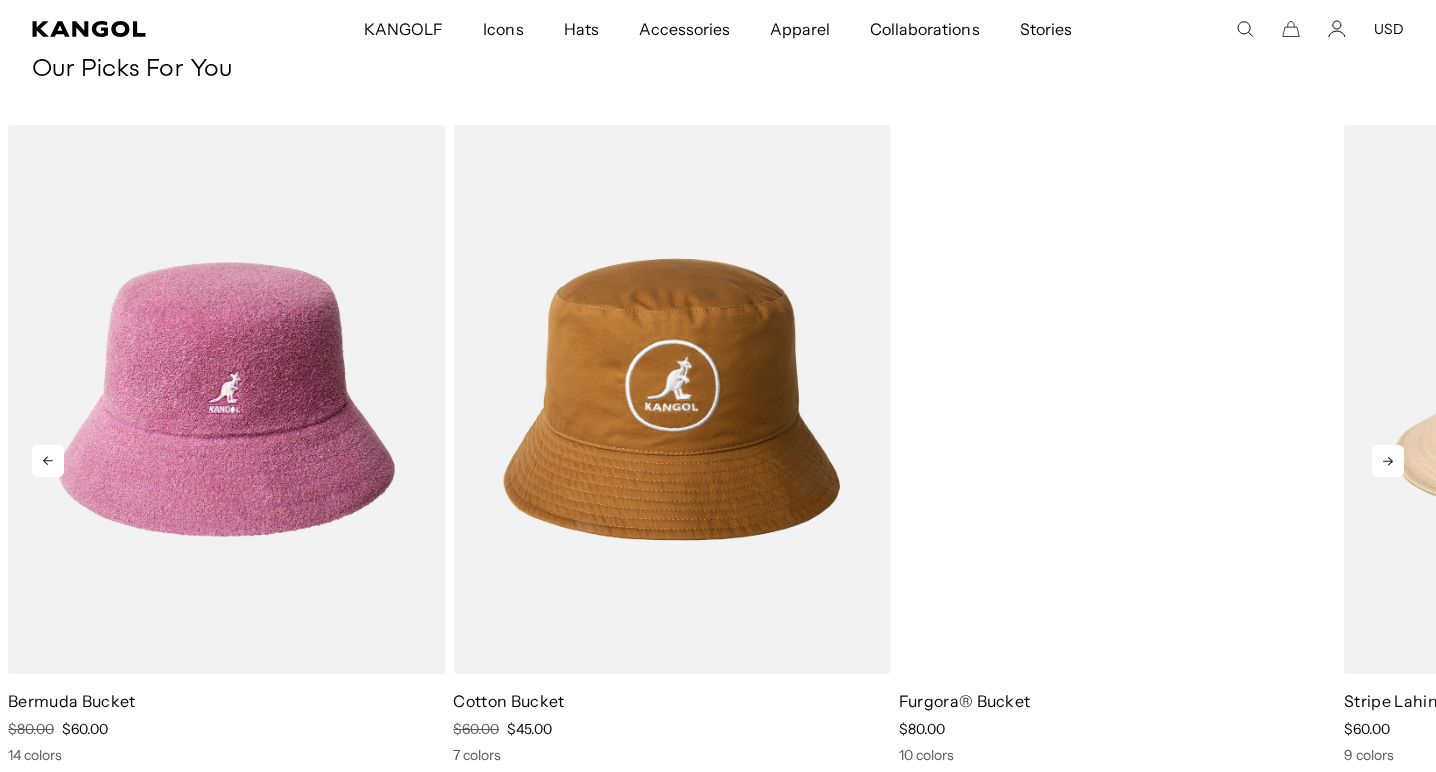 scroll, scrollTop: 0, scrollLeft: 0, axis: both 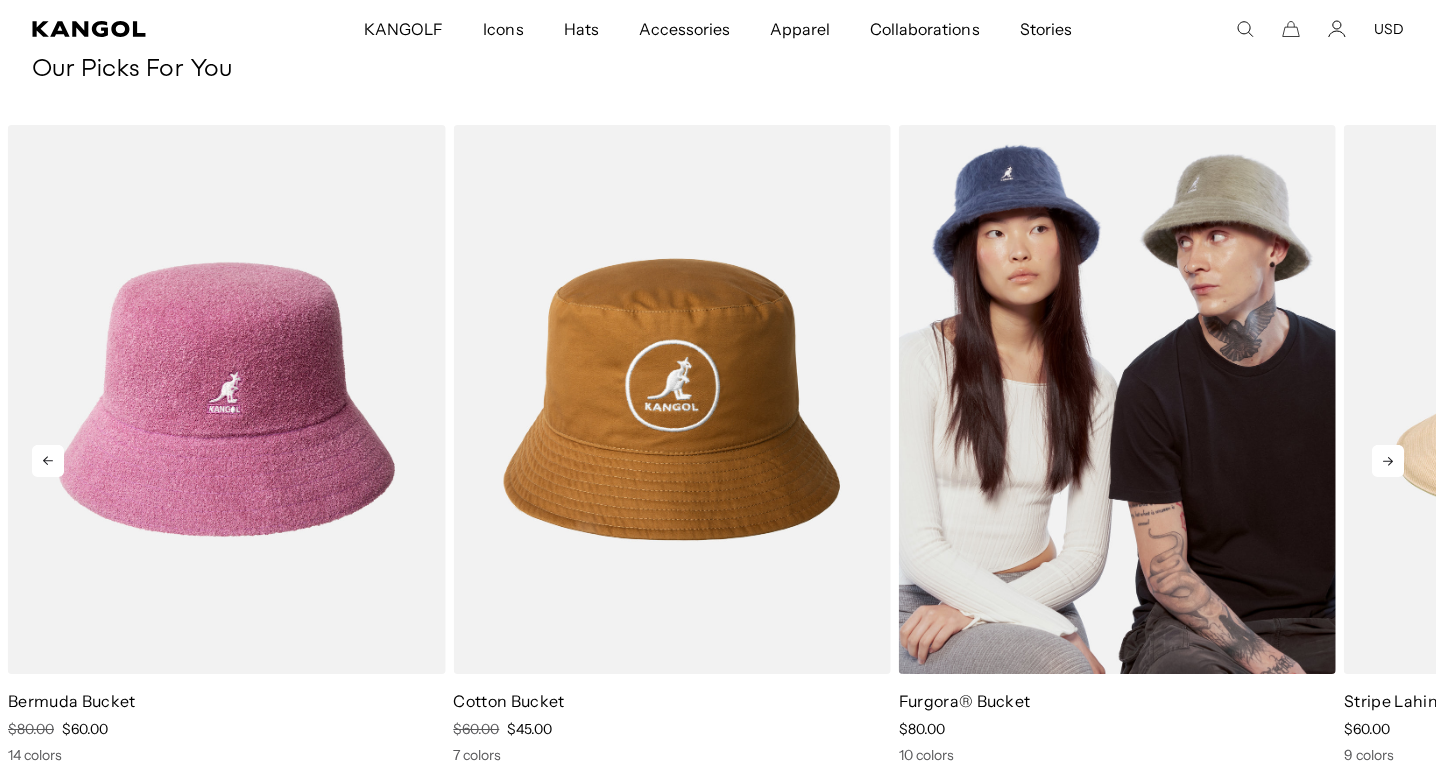 click at bounding box center [1117, 399] 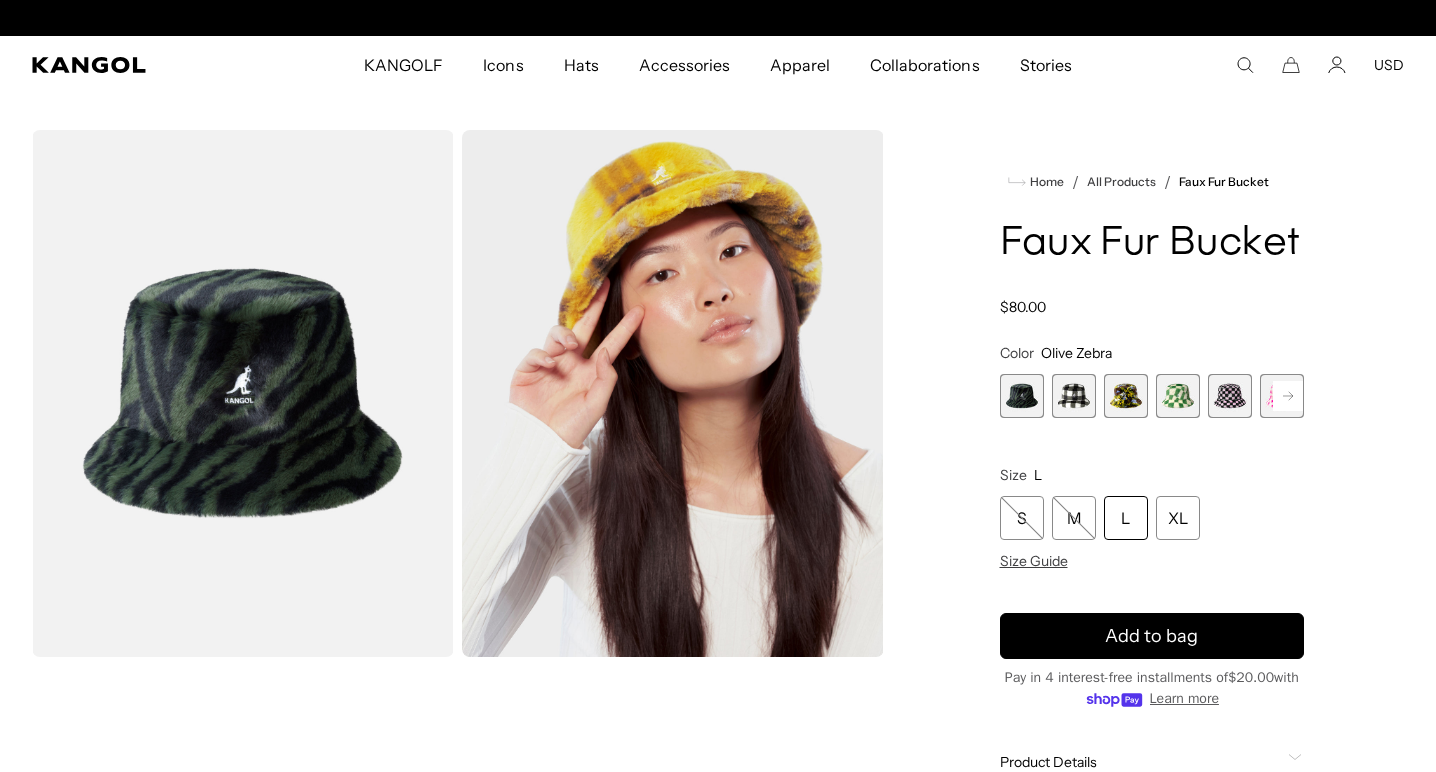 scroll, scrollTop: 0, scrollLeft: 0, axis: both 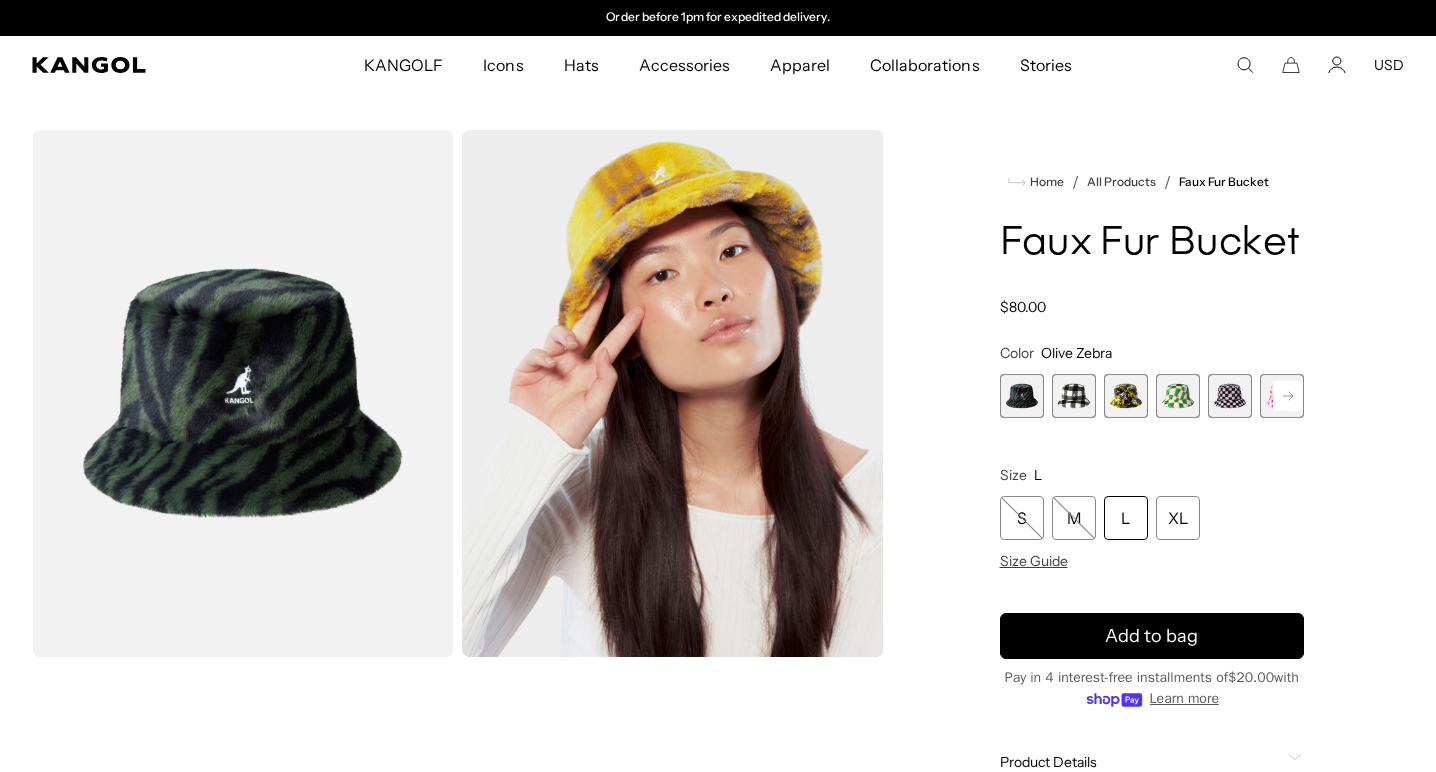click at bounding box center (1074, 396) 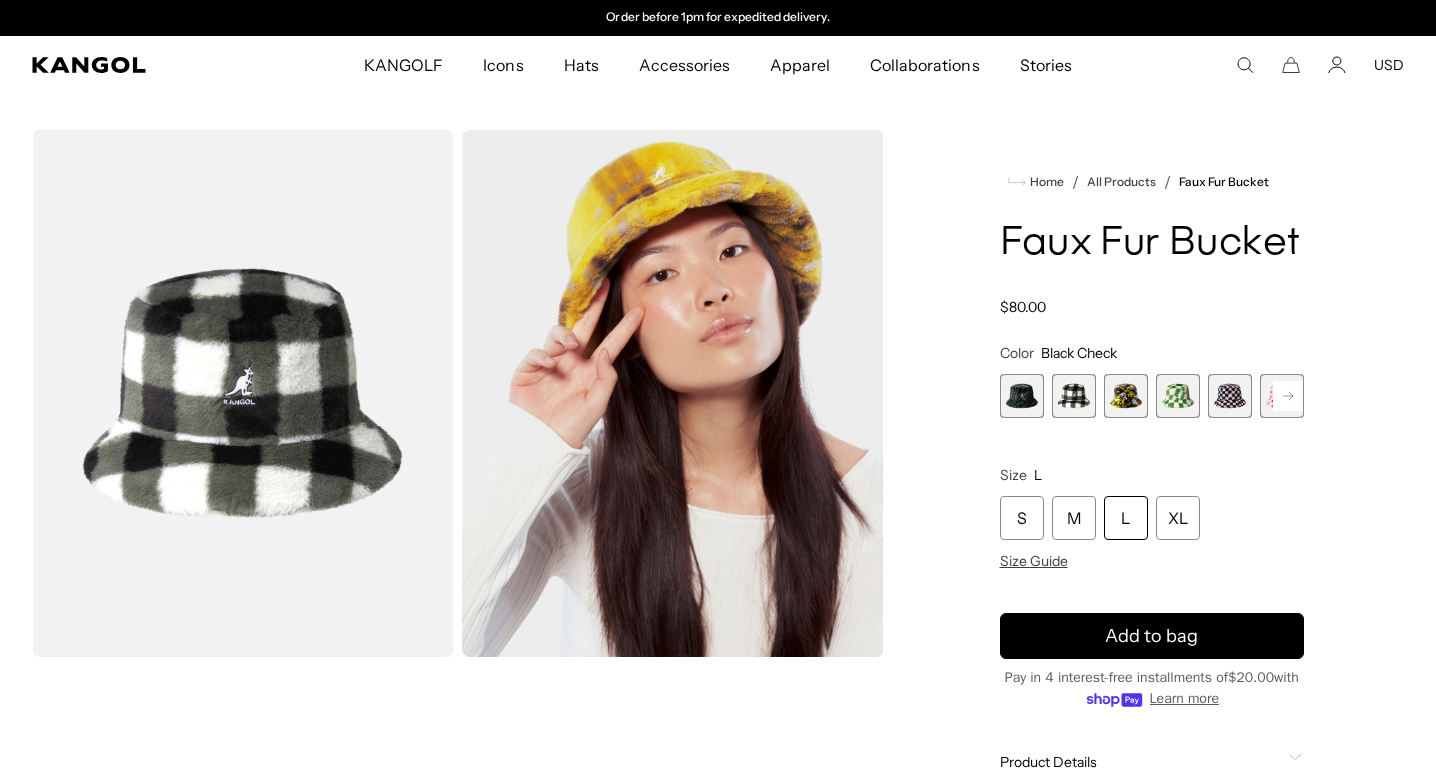 scroll, scrollTop: 0, scrollLeft: 0, axis: both 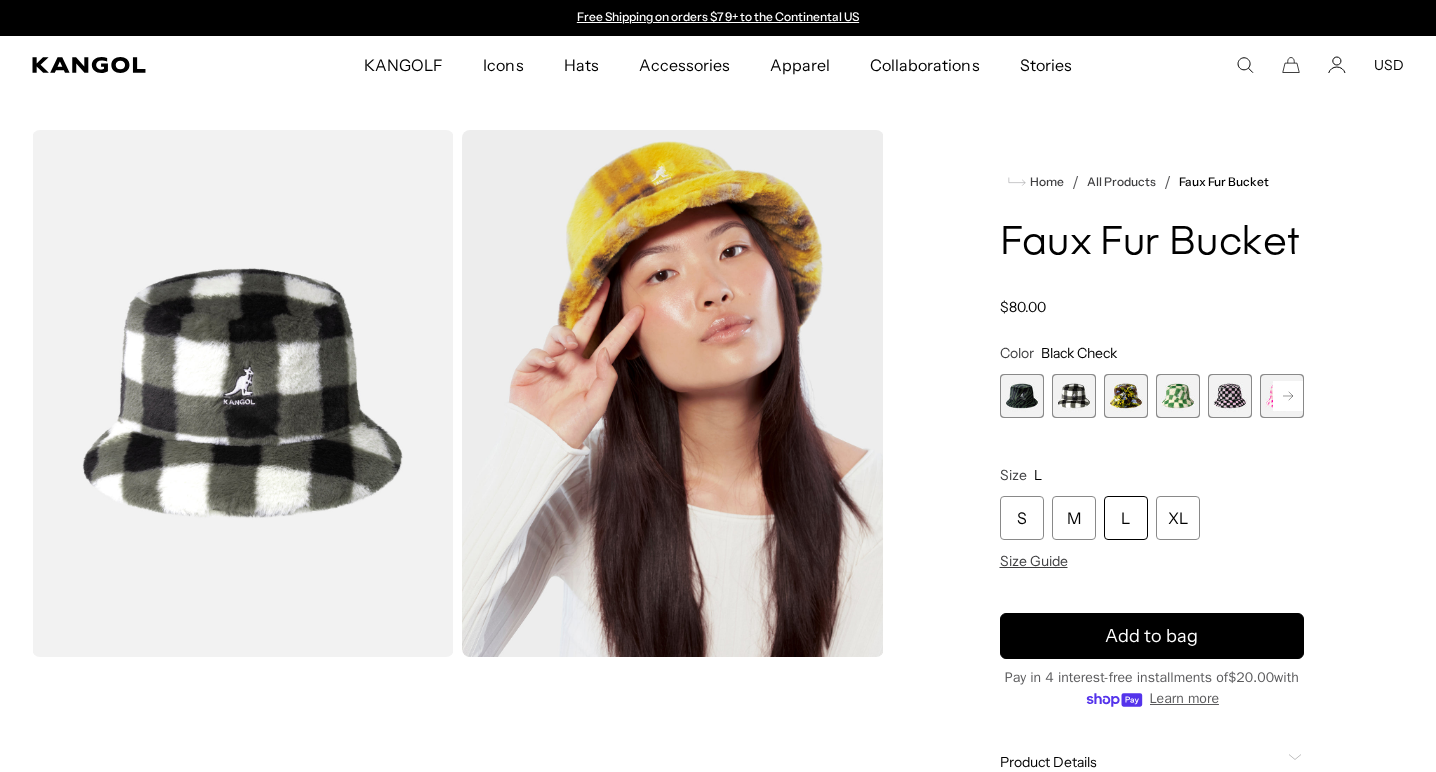click at bounding box center (1126, 396) 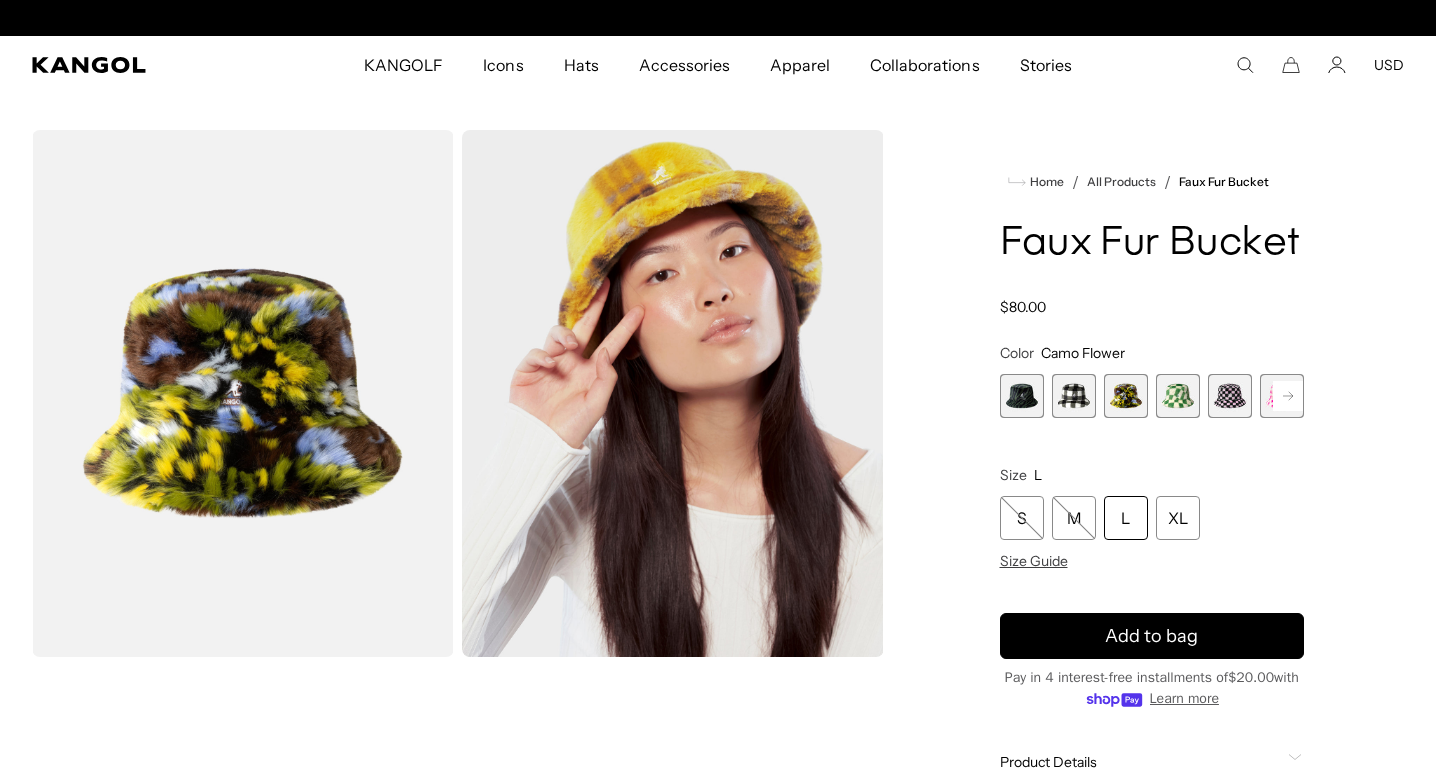 scroll, scrollTop: 0, scrollLeft: 412, axis: horizontal 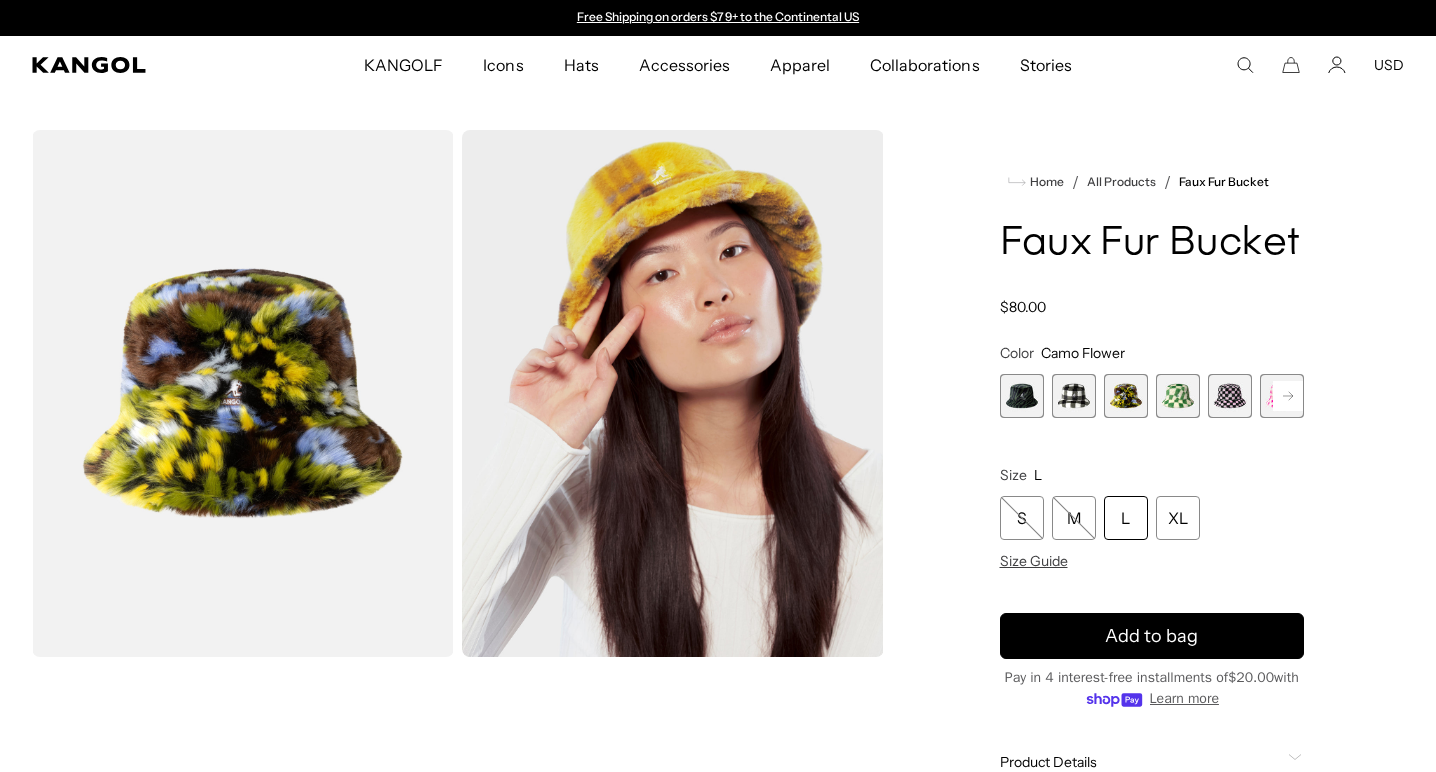 click at bounding box center [1230, 396] 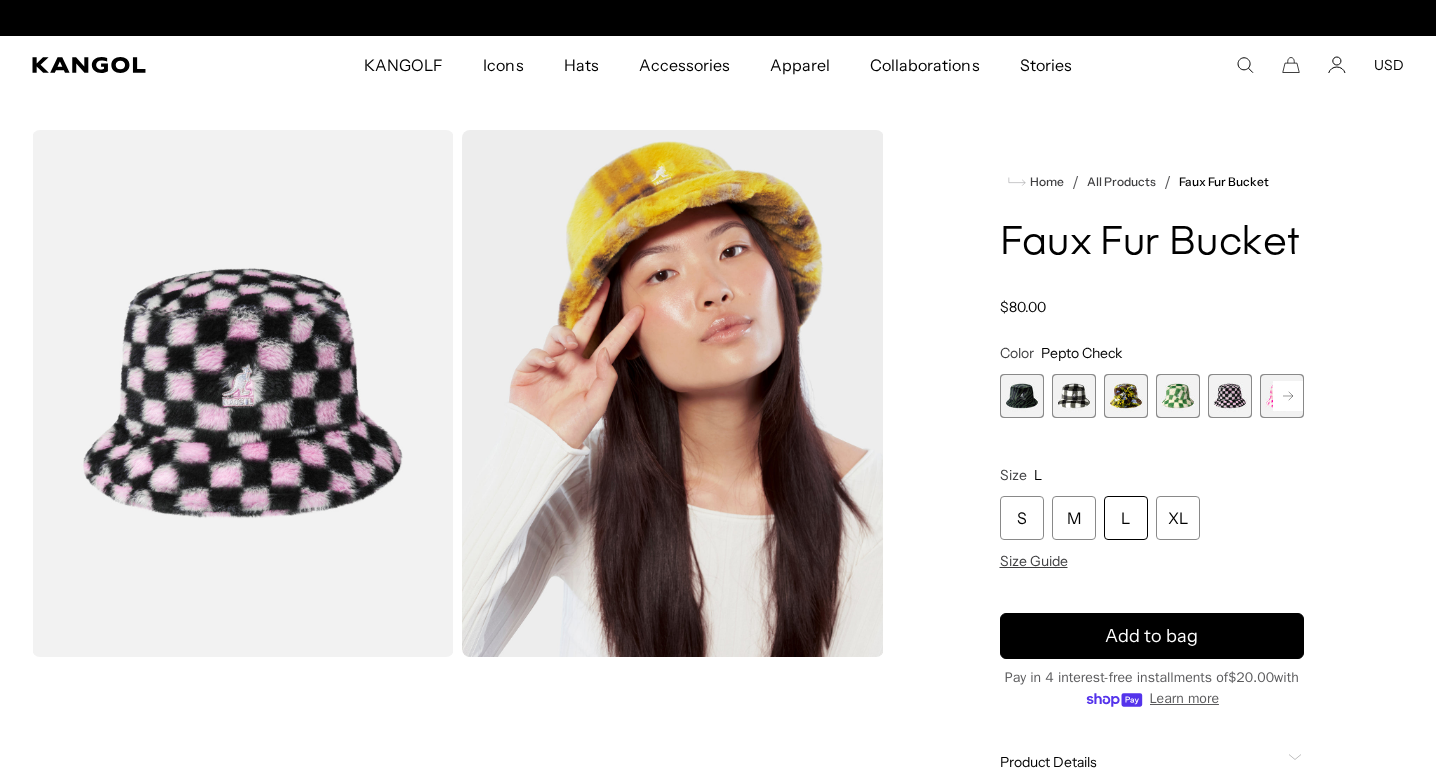 click 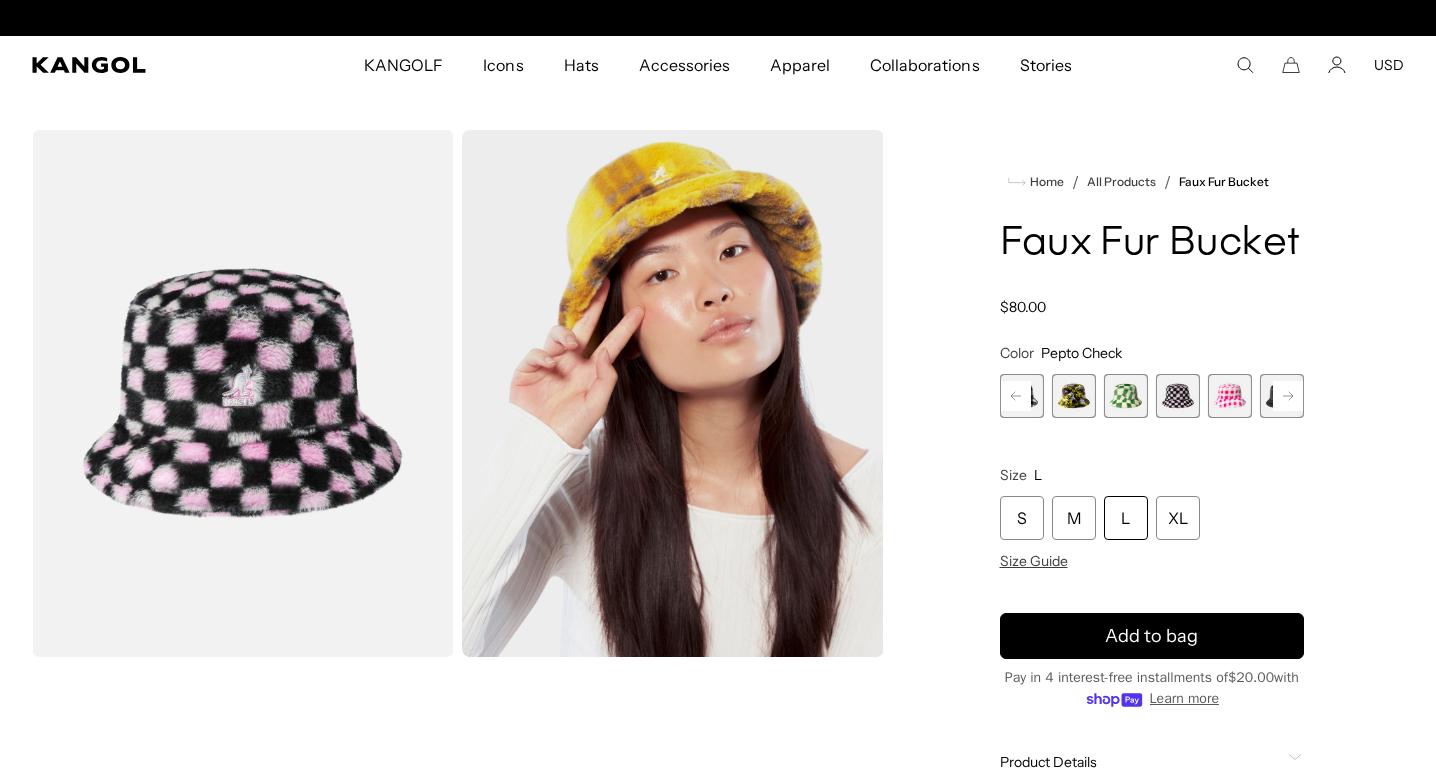 scroll, scrollTop: 0, scrollLeft: 412, axis: horizontal 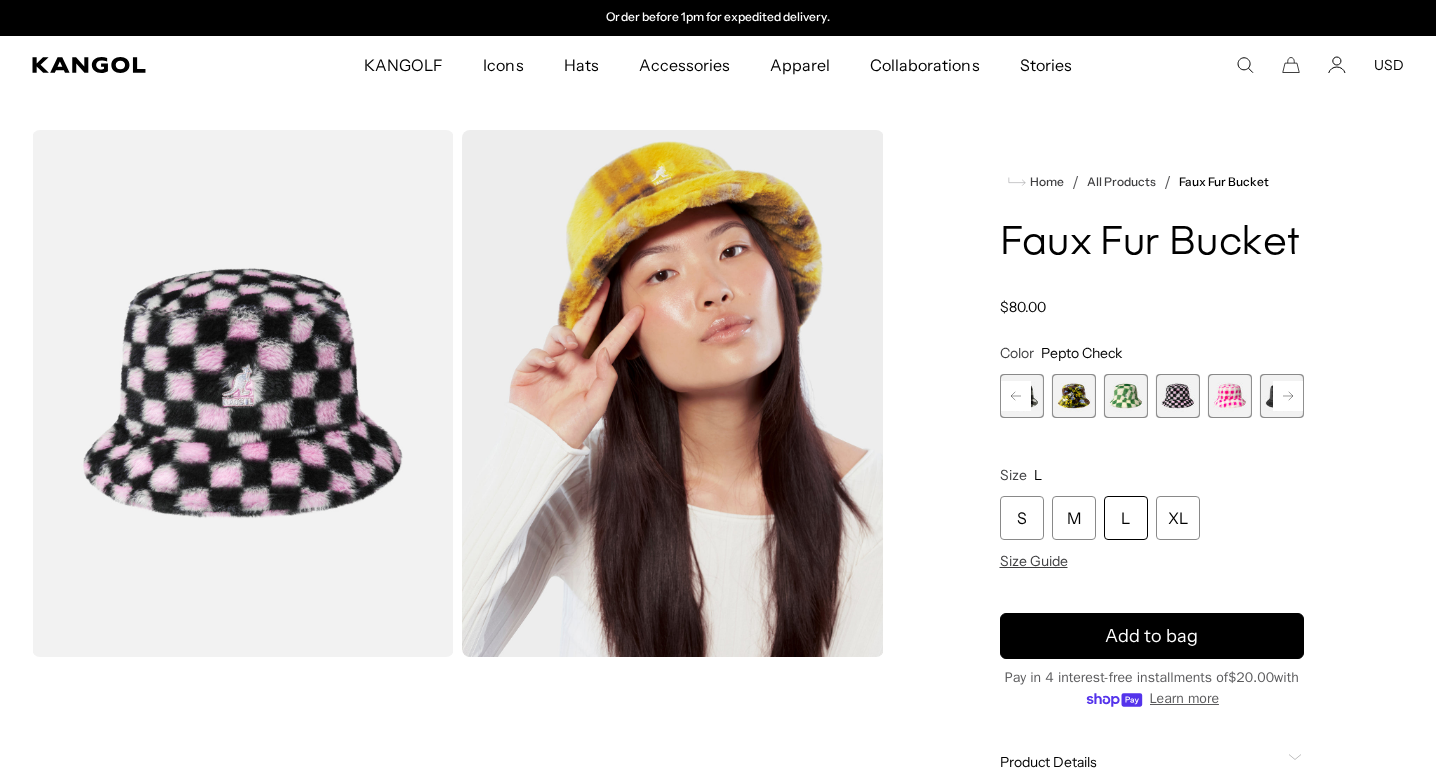 click at bounding box center (1022, 396) 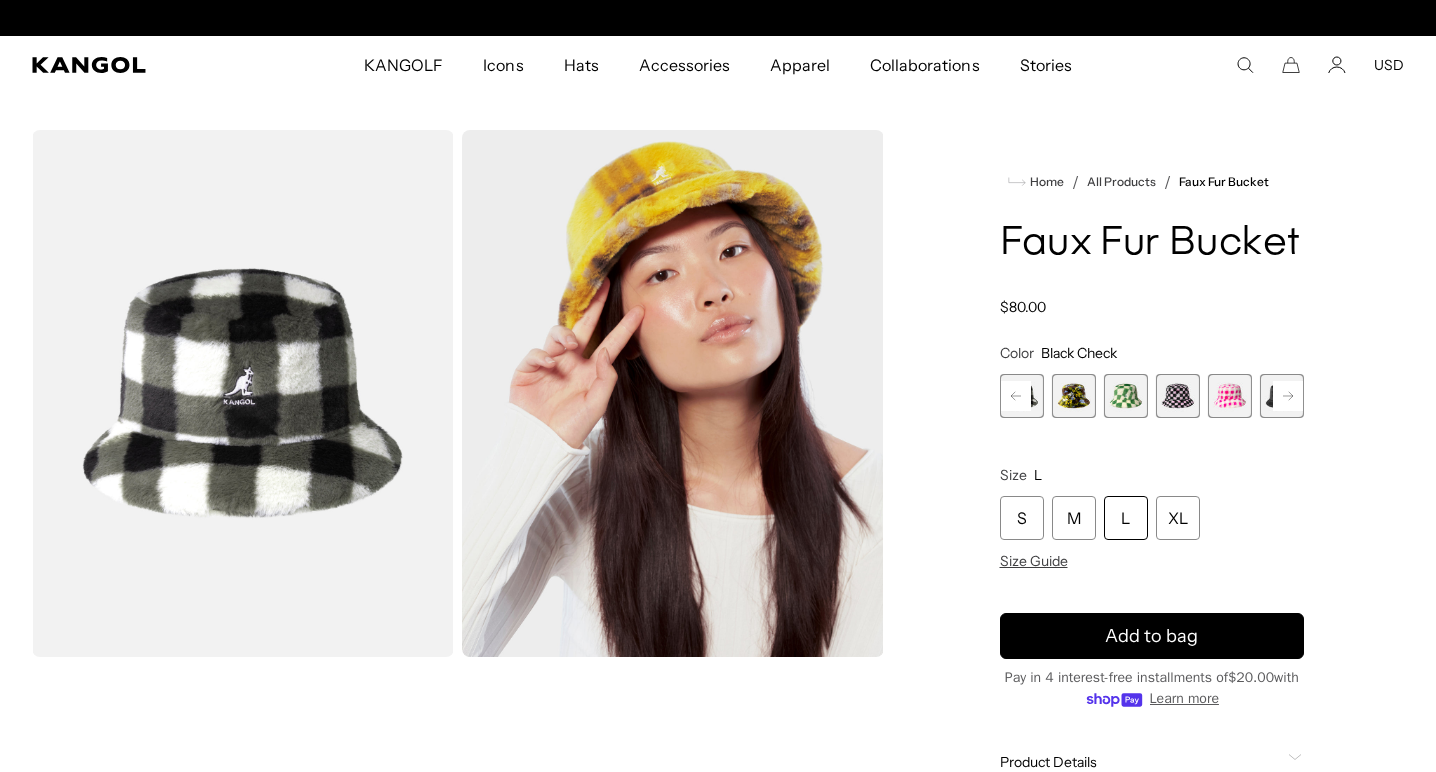 scroll, scrollTop: 0, scrollLeft: 412, axis: horizontal 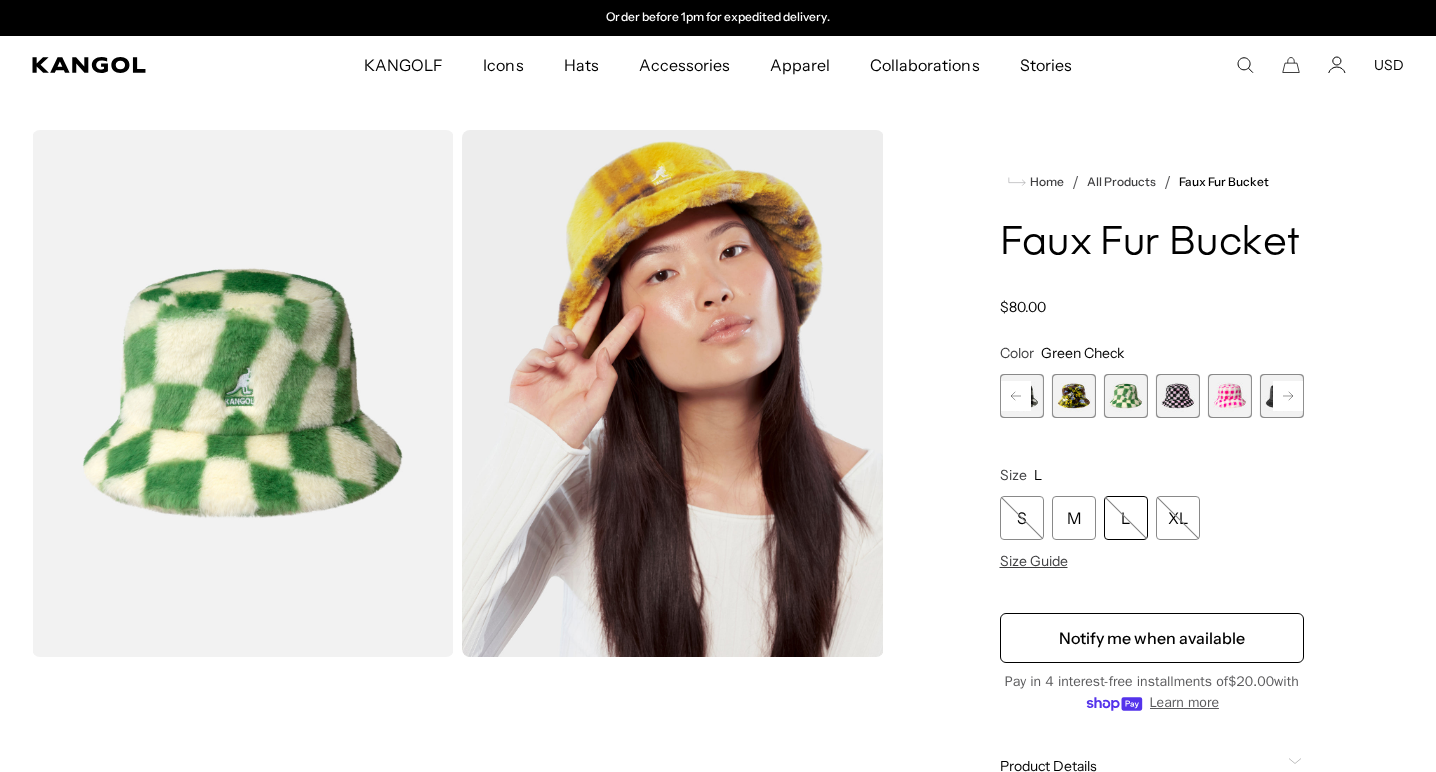 click at bounding box center [1178, 396] 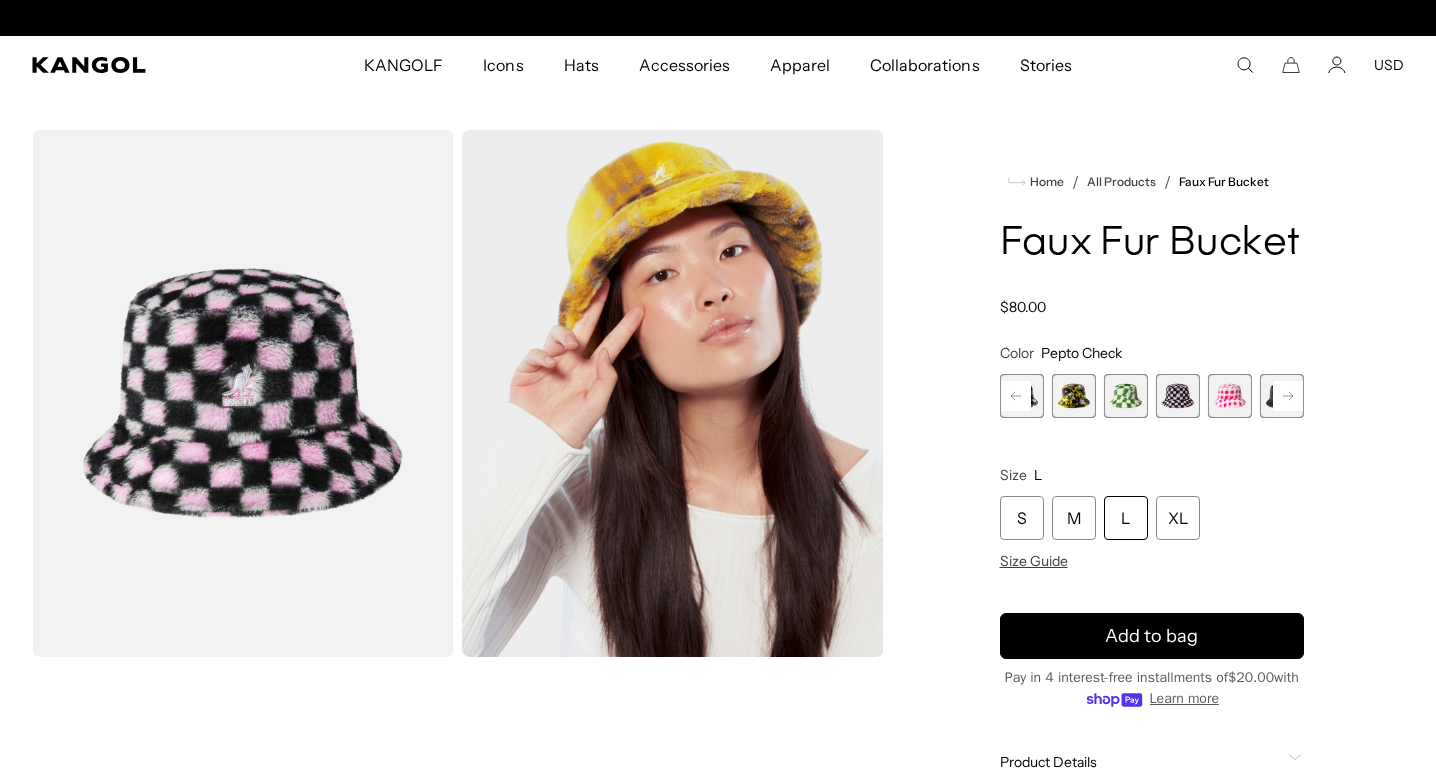 scroll, scrollTop: 0, scrollLeft: 0, axis: both 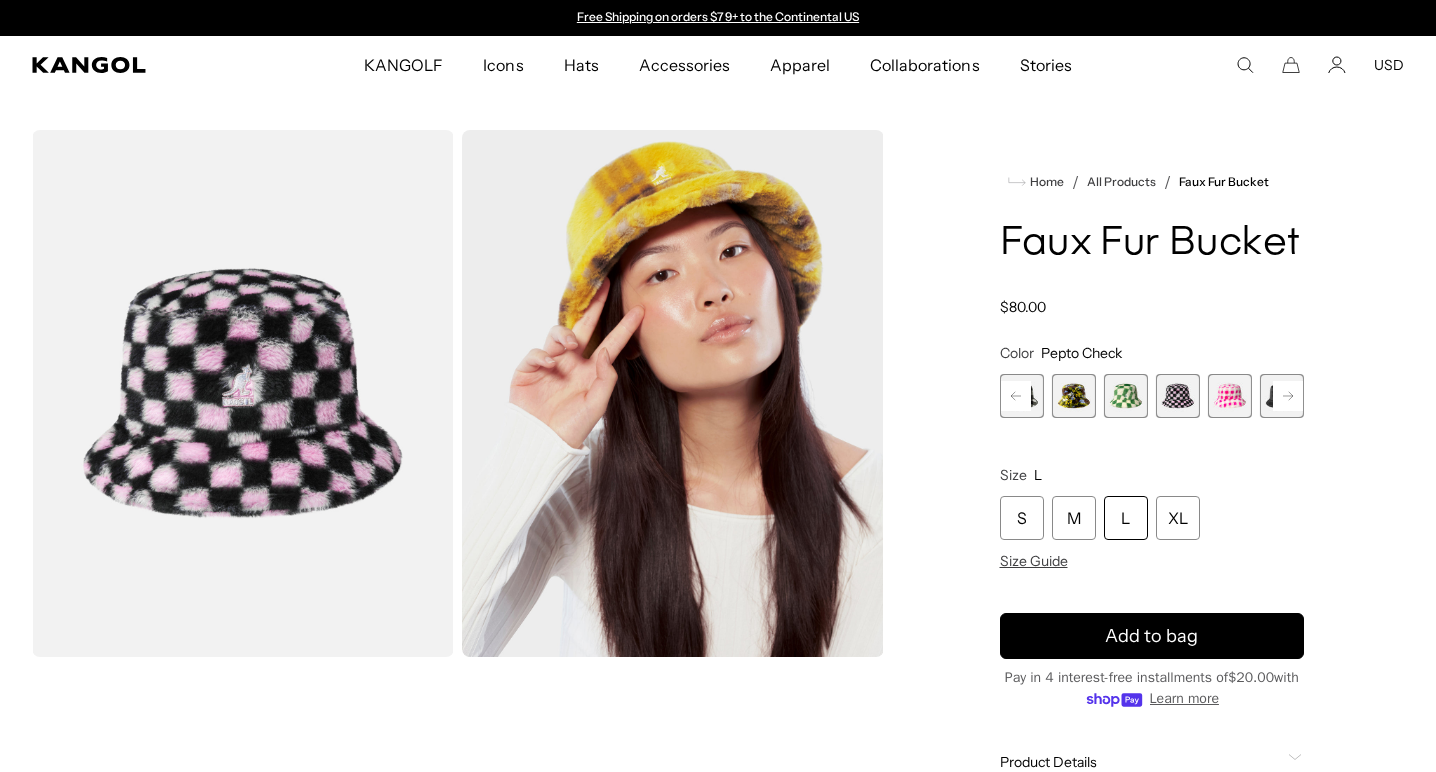 click at bounding box center [1230, 396] 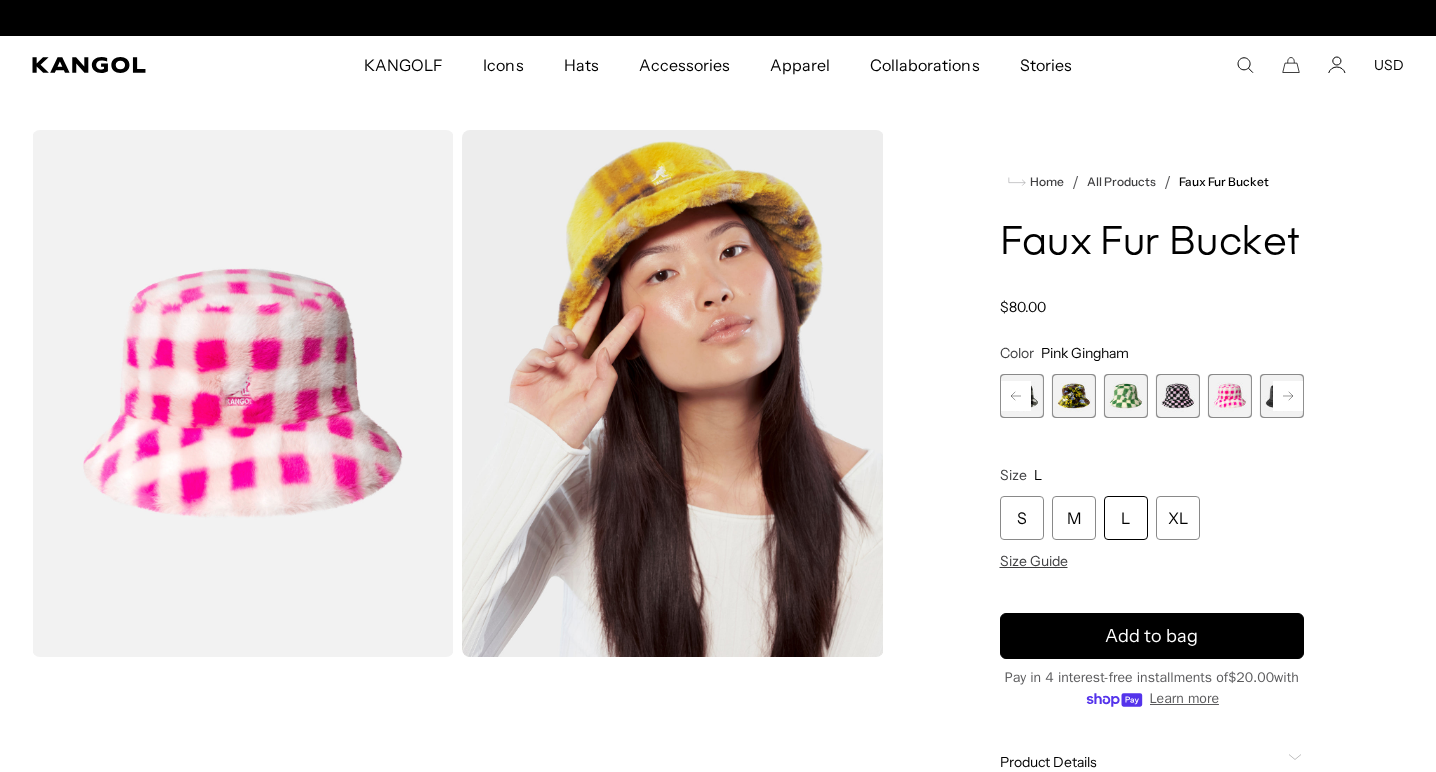 scroll, scrollTop: 0, scrollLeft: 412, axis: horizontal 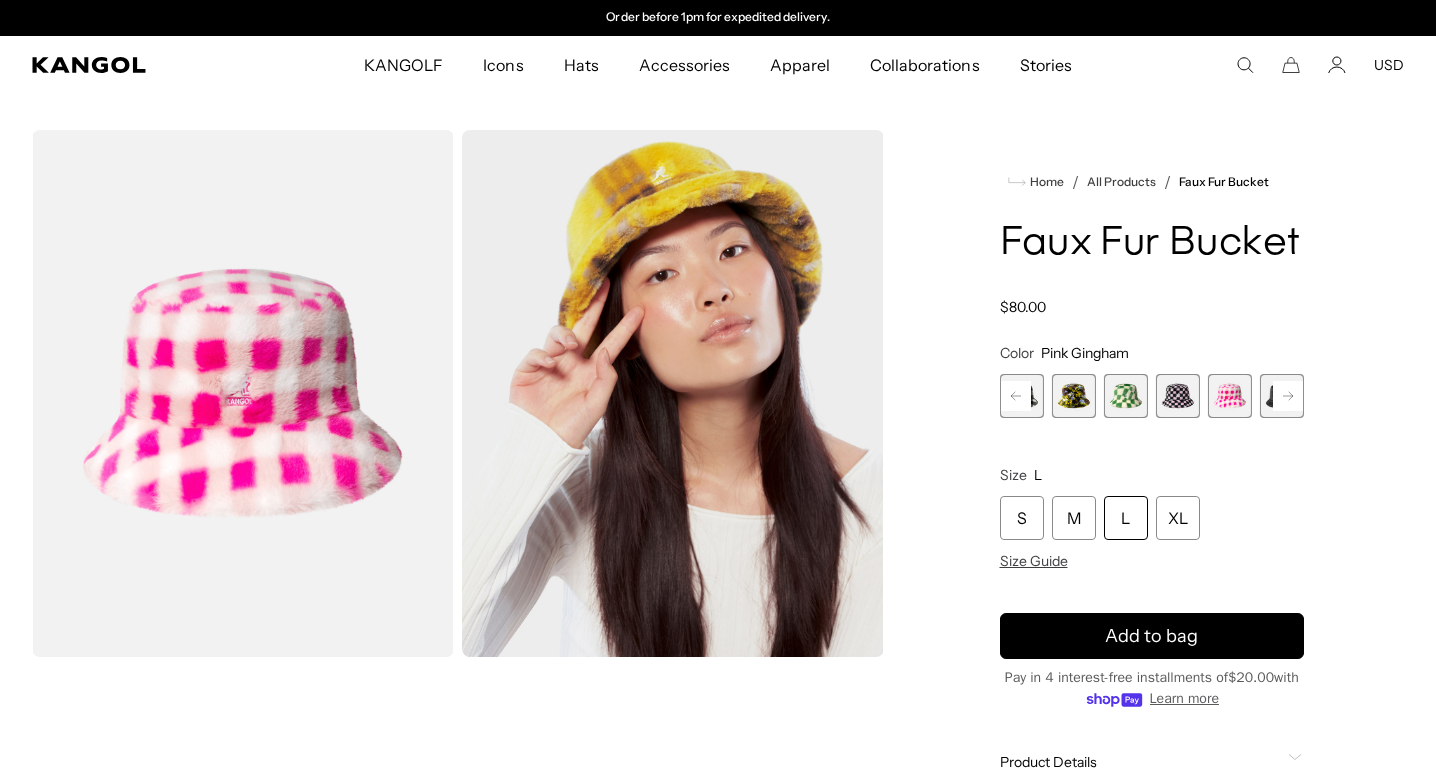 click at bounding box center [1282, 396] 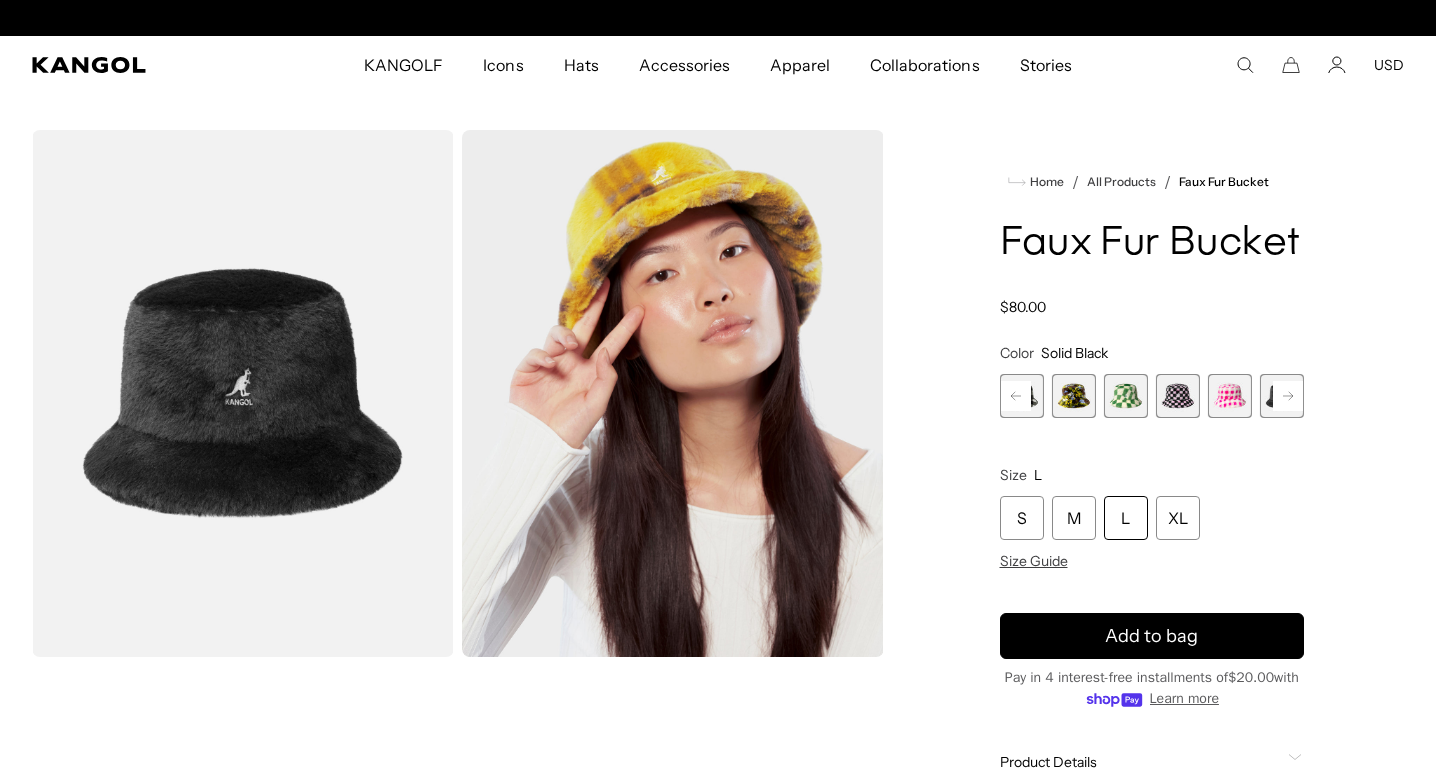 scroll, scrollTop: 0, scrollLeft: 0, axis: both 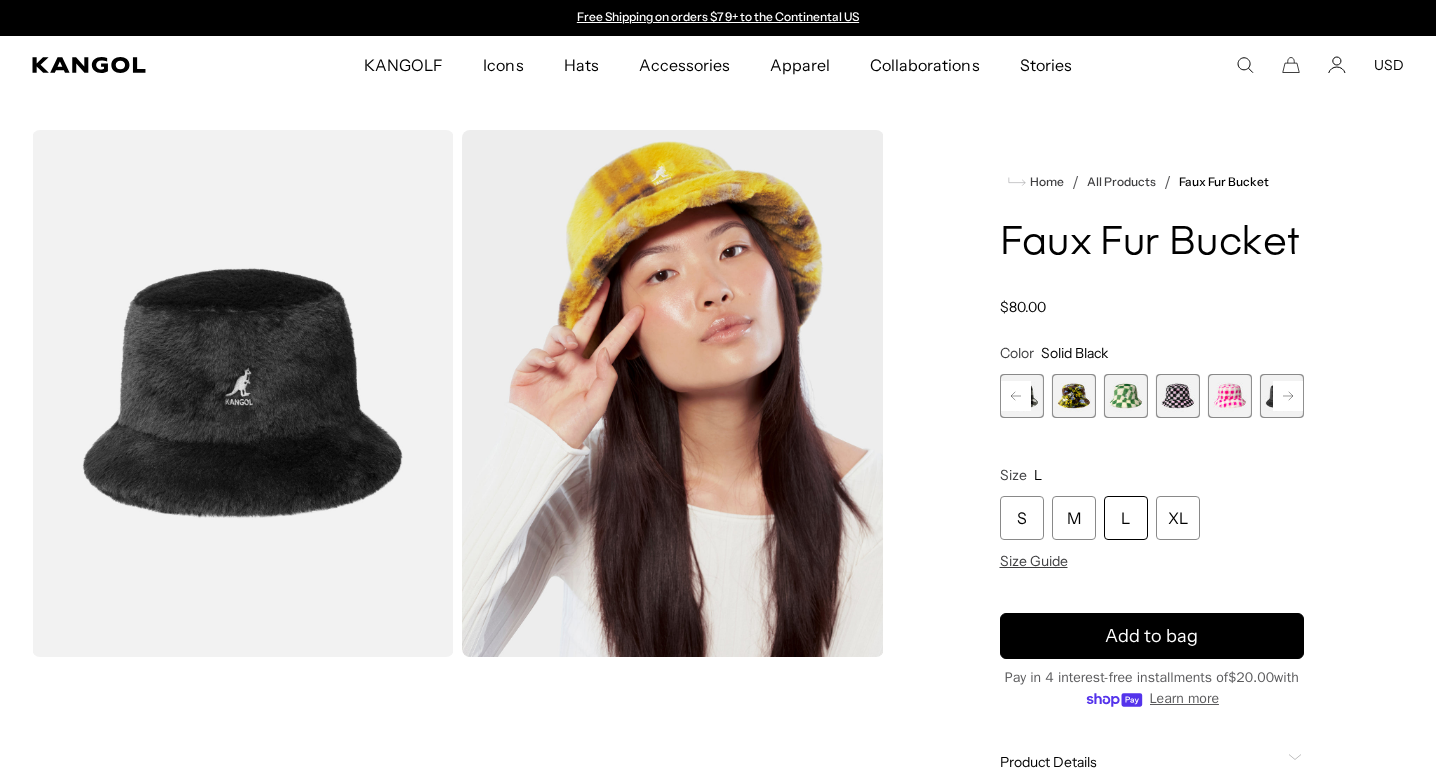 click 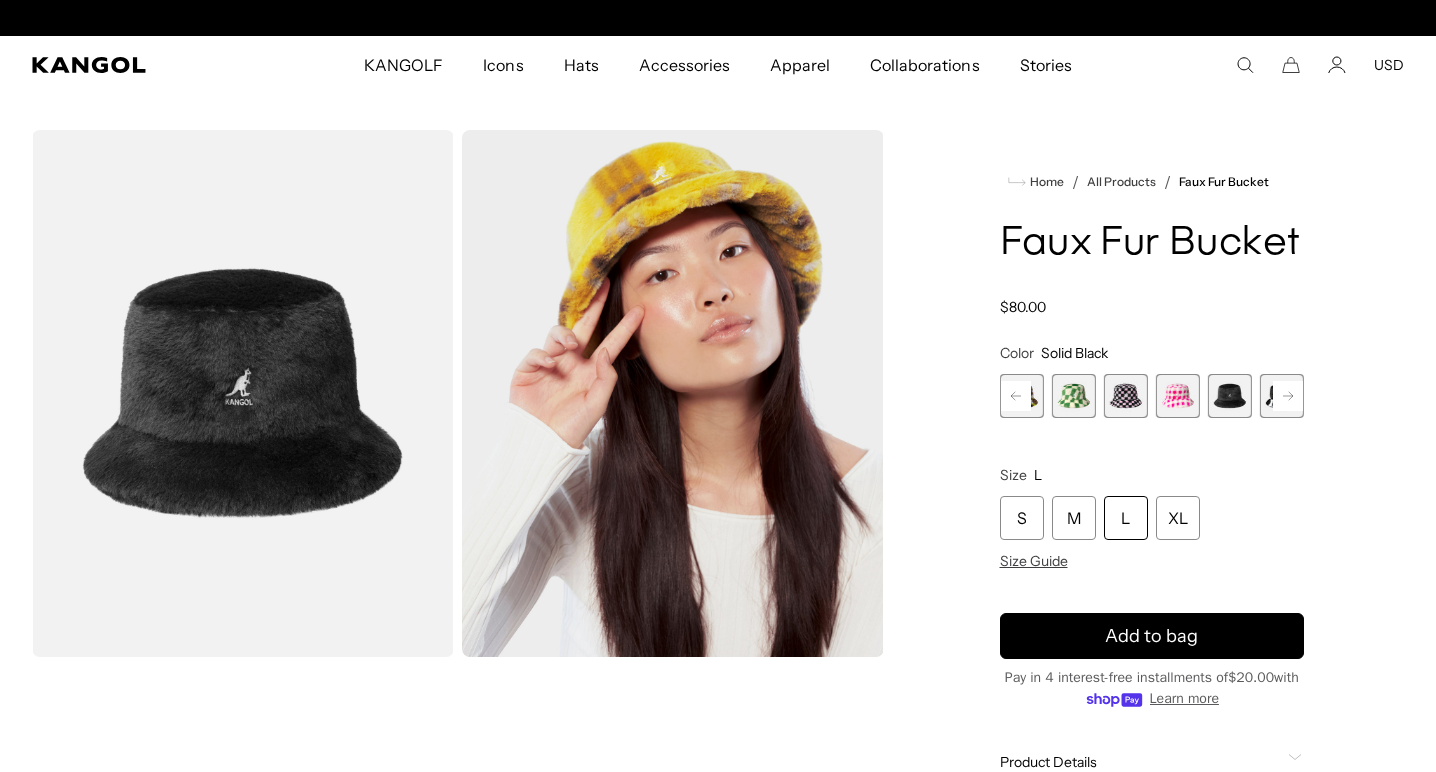scroll, scrollTop: 0, scrollLeft: 412, axis: horizontal 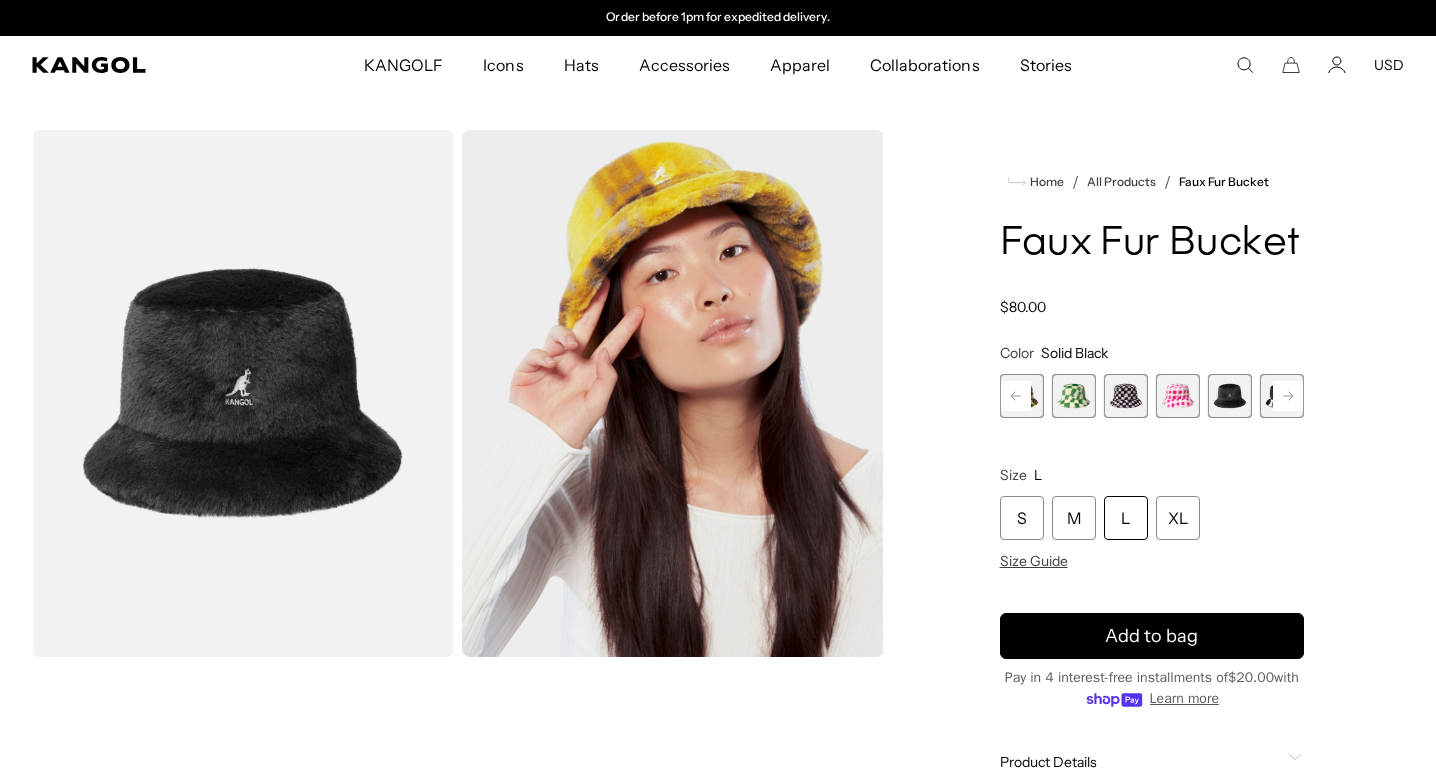 click 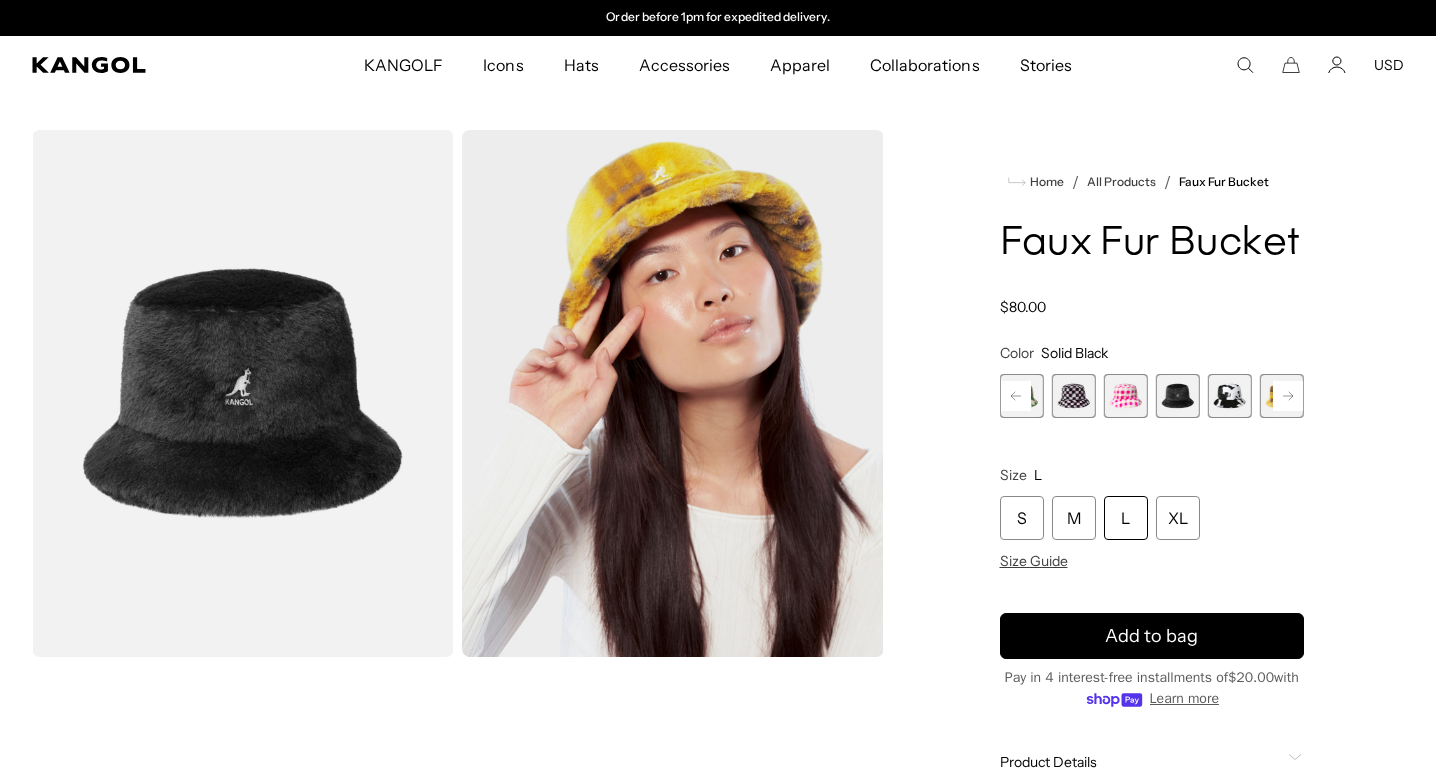 click 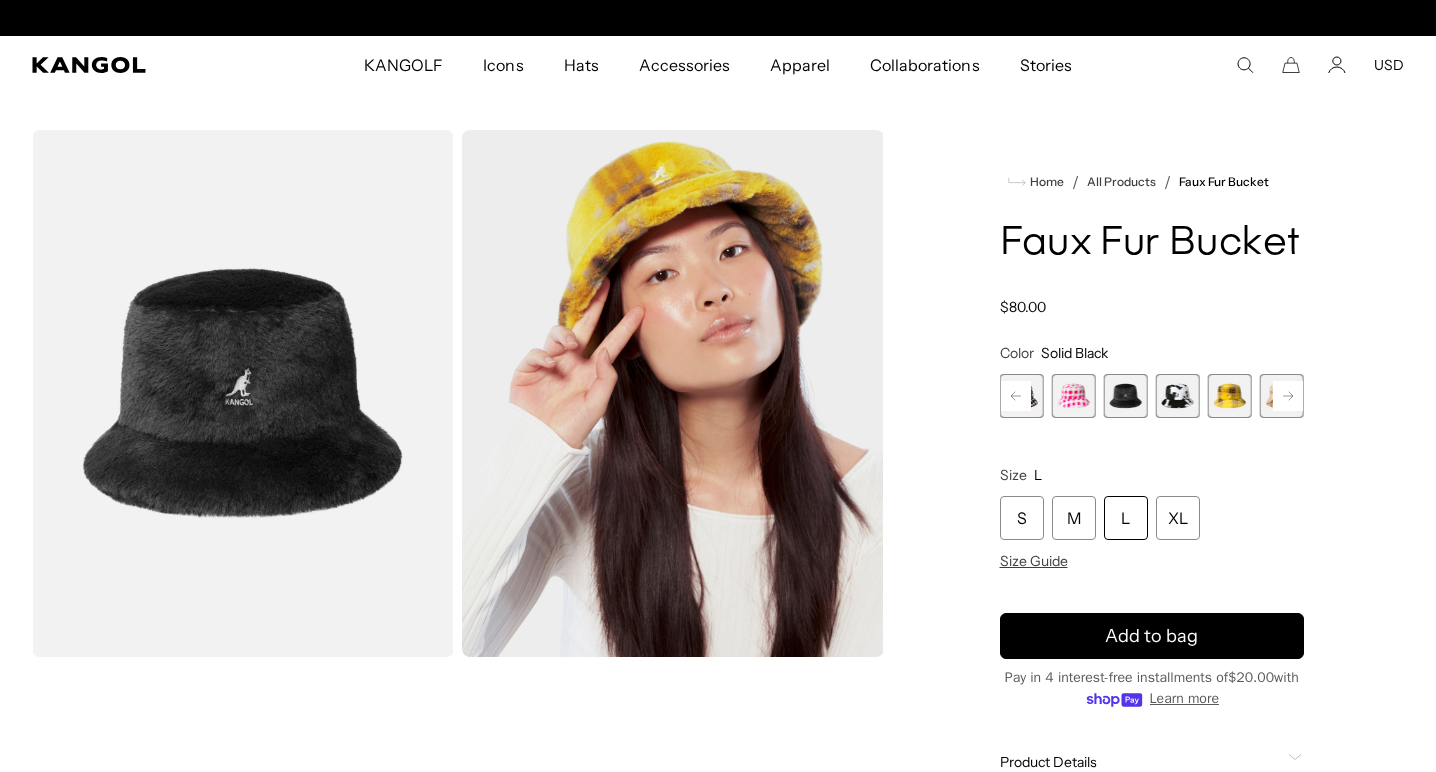 scroll, scrollTop: 0, scrollLeft: 0, axis: both 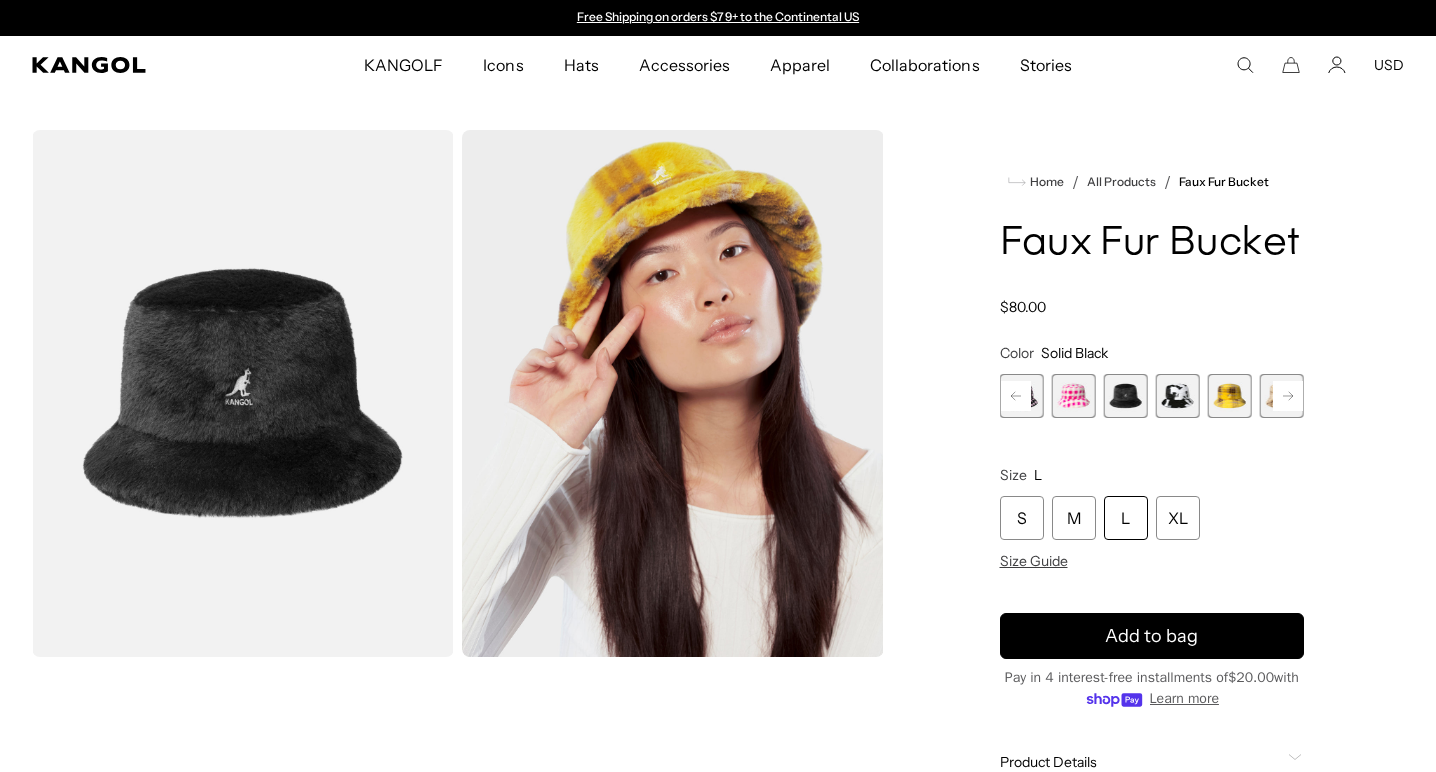 click 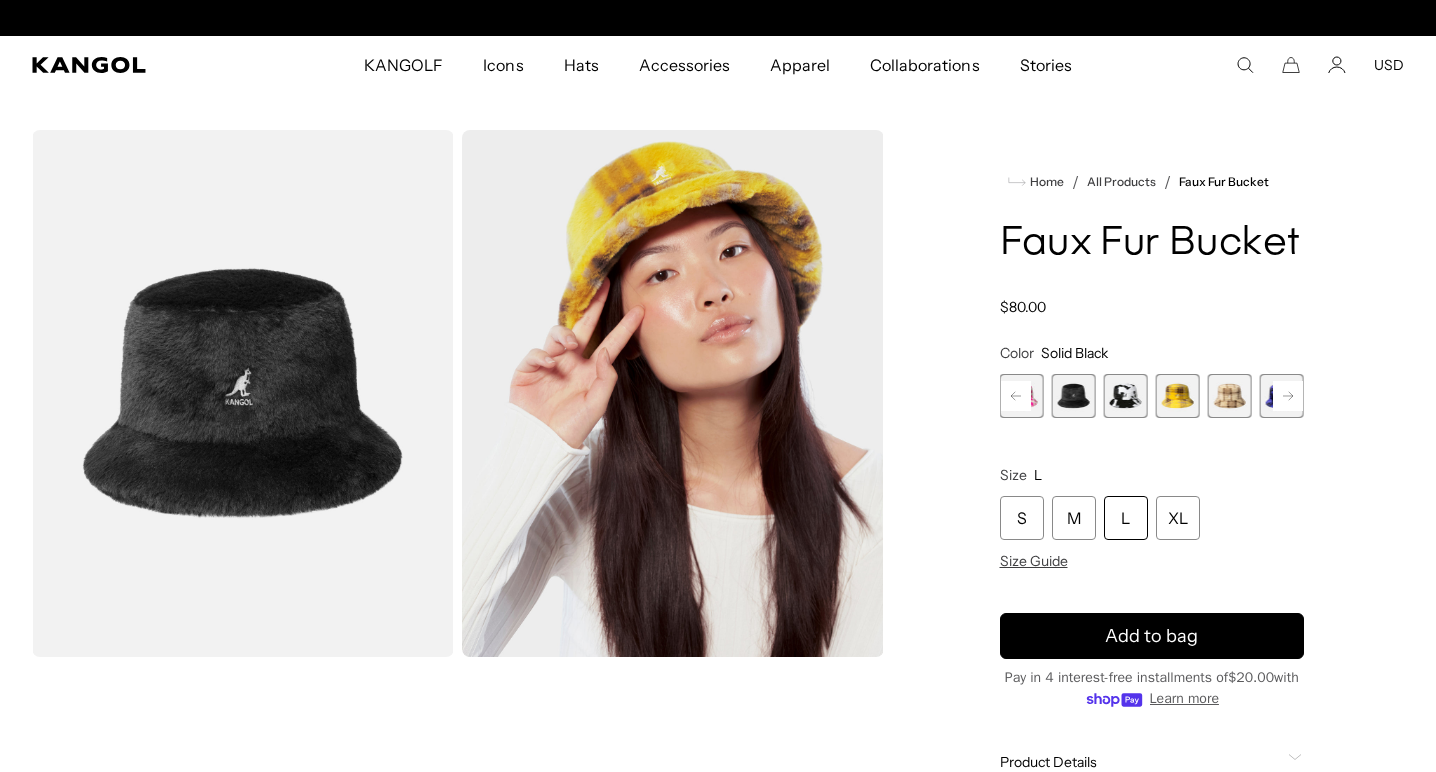click at bounding box center (1126, 396) 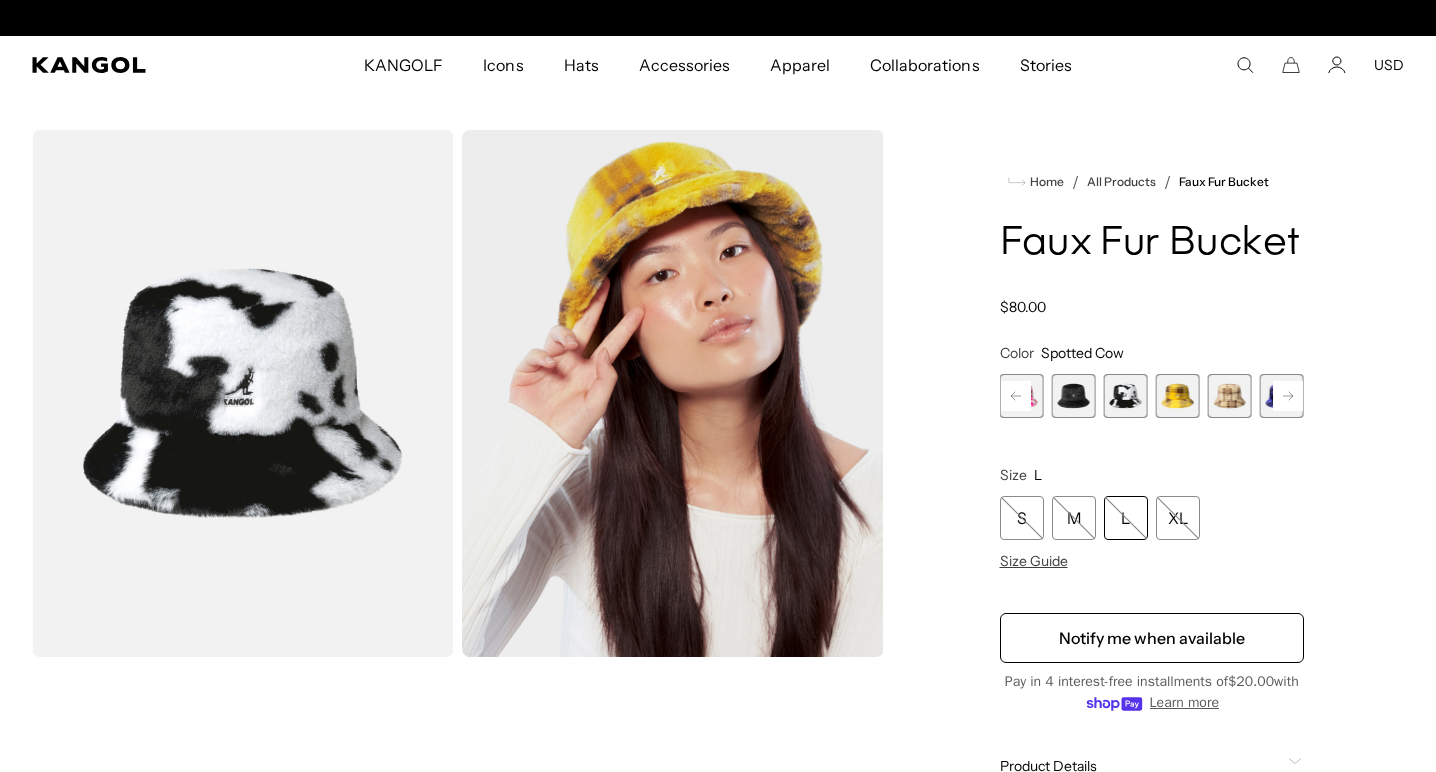 scroll, scrollTop: 0, scrollLeft: 0, axis: both 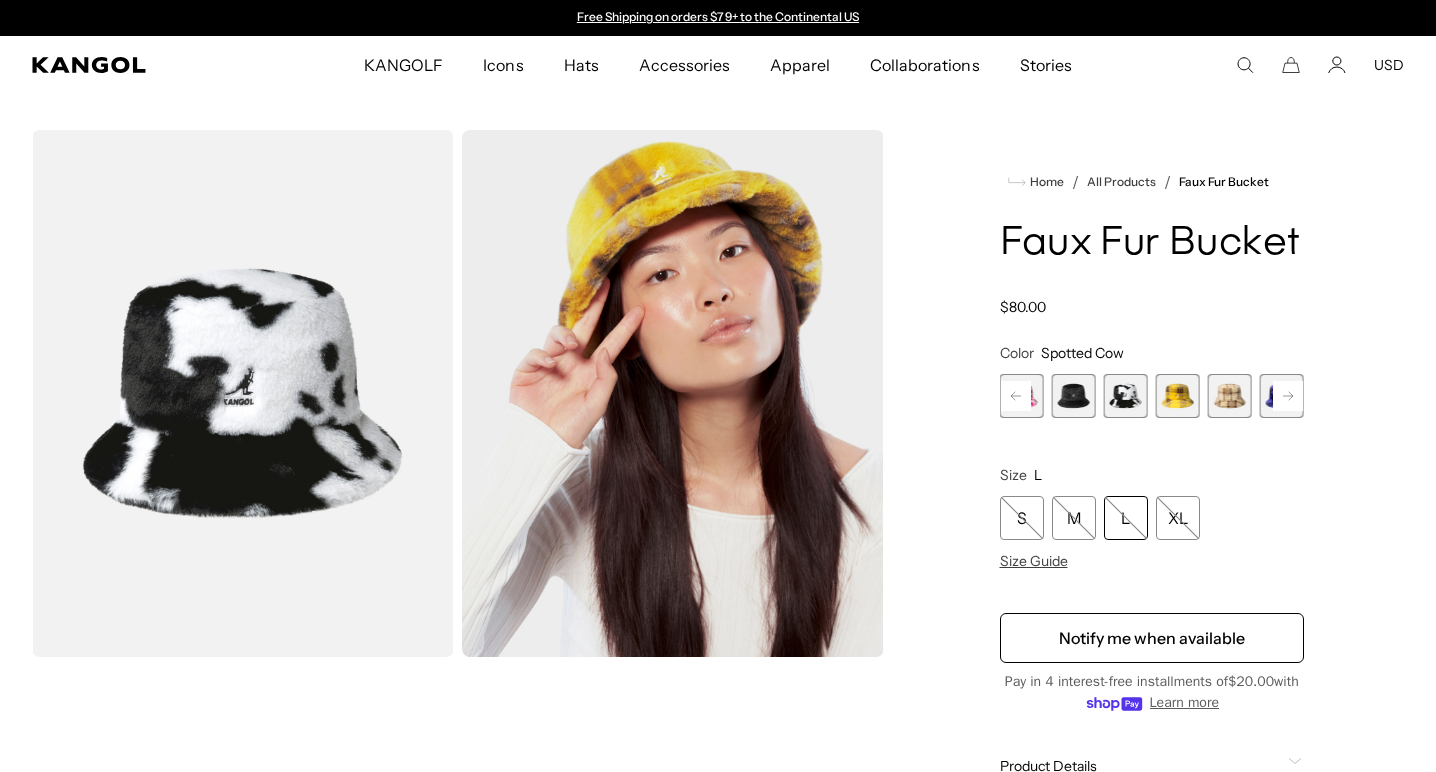 click at bounding box center [1178, 396] 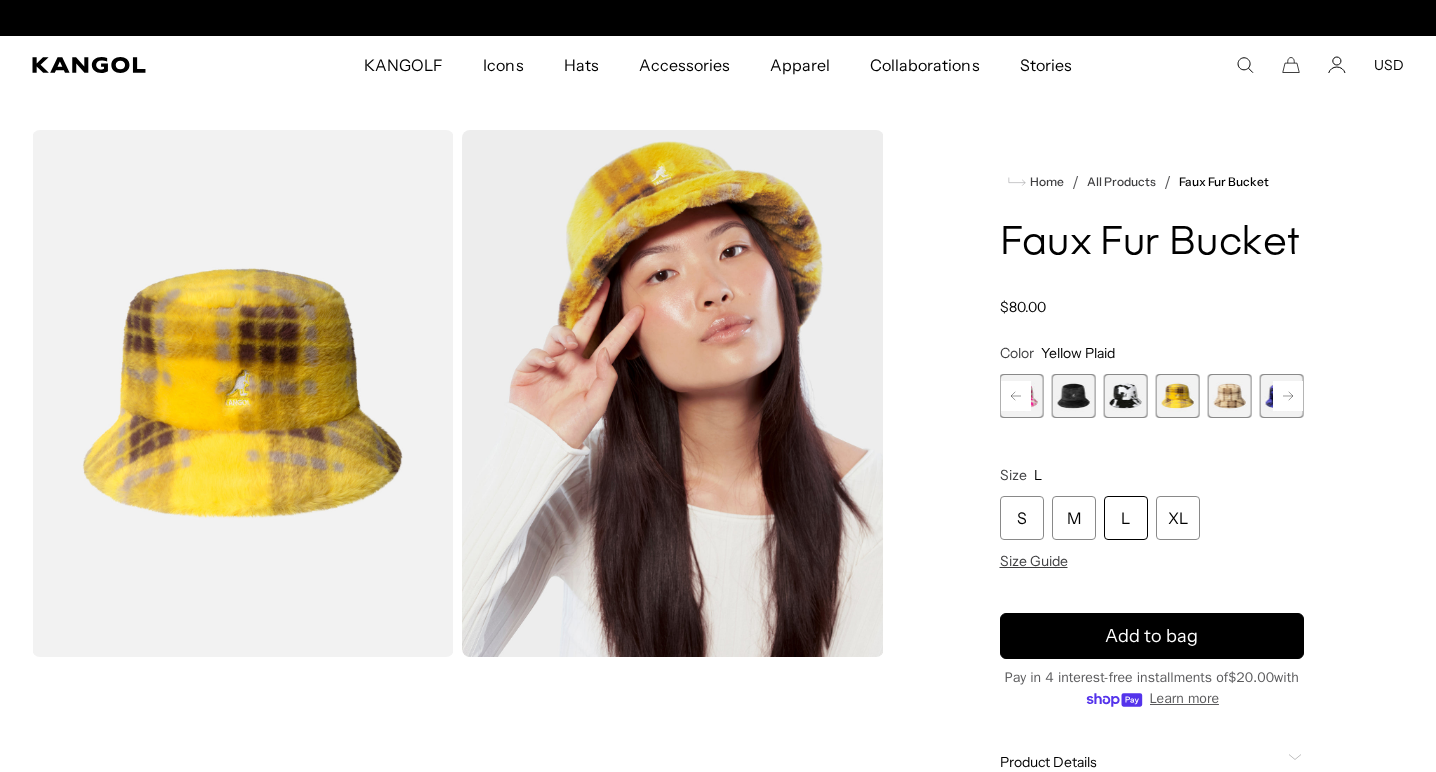 scroll, scrollTop: 0, scrollLeft: 412, axis: horizontal 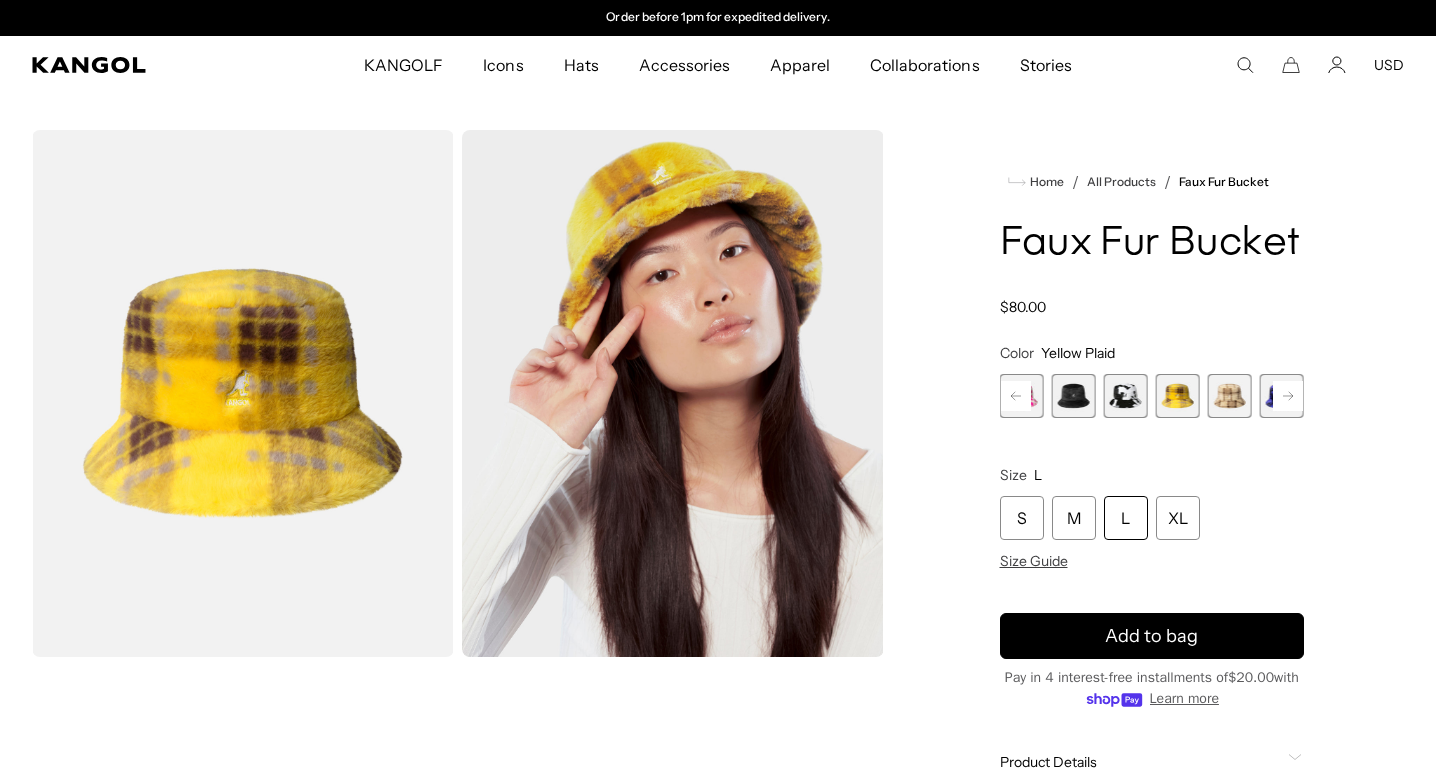 click at bounding box center [1230, 396] 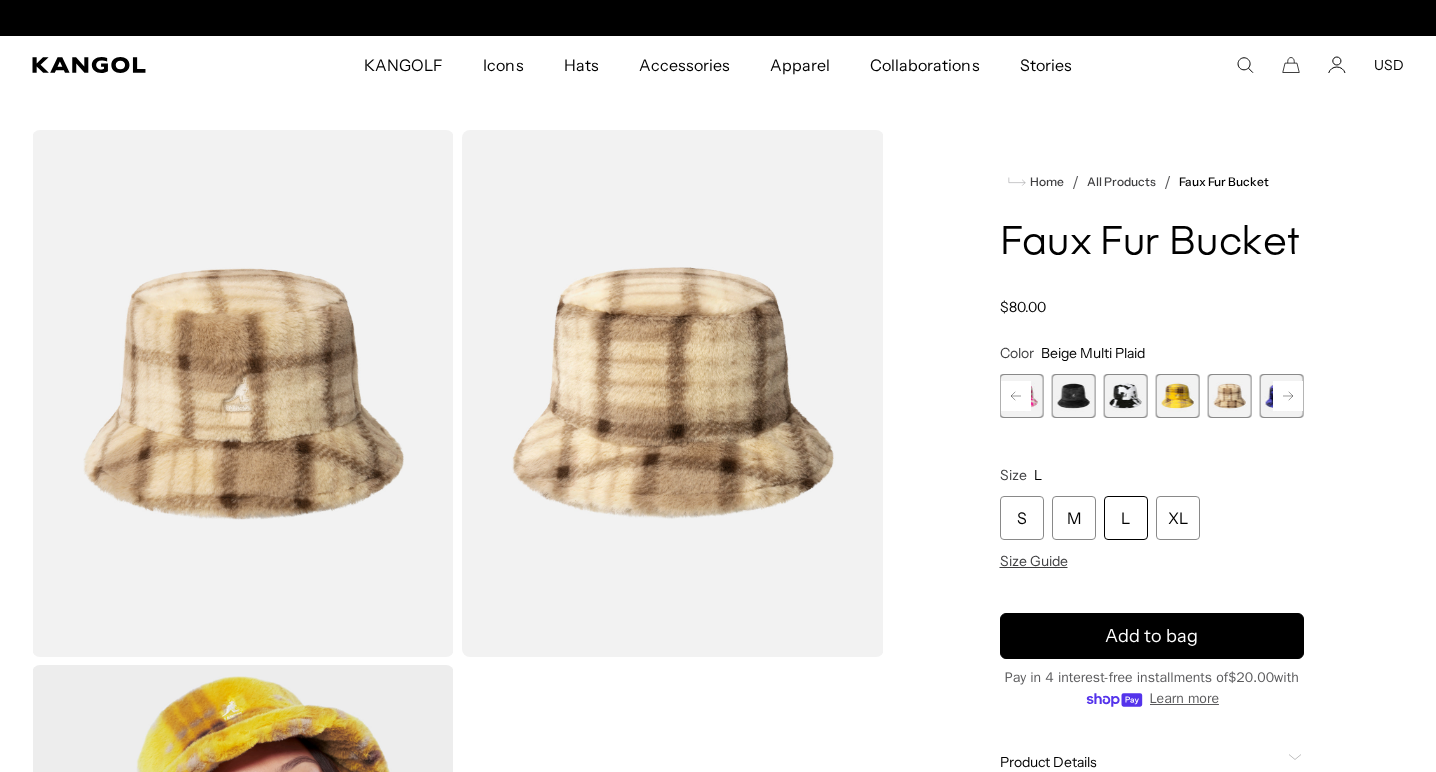scroll, scrollTop: 0, scrollLeft: 0, axis: both 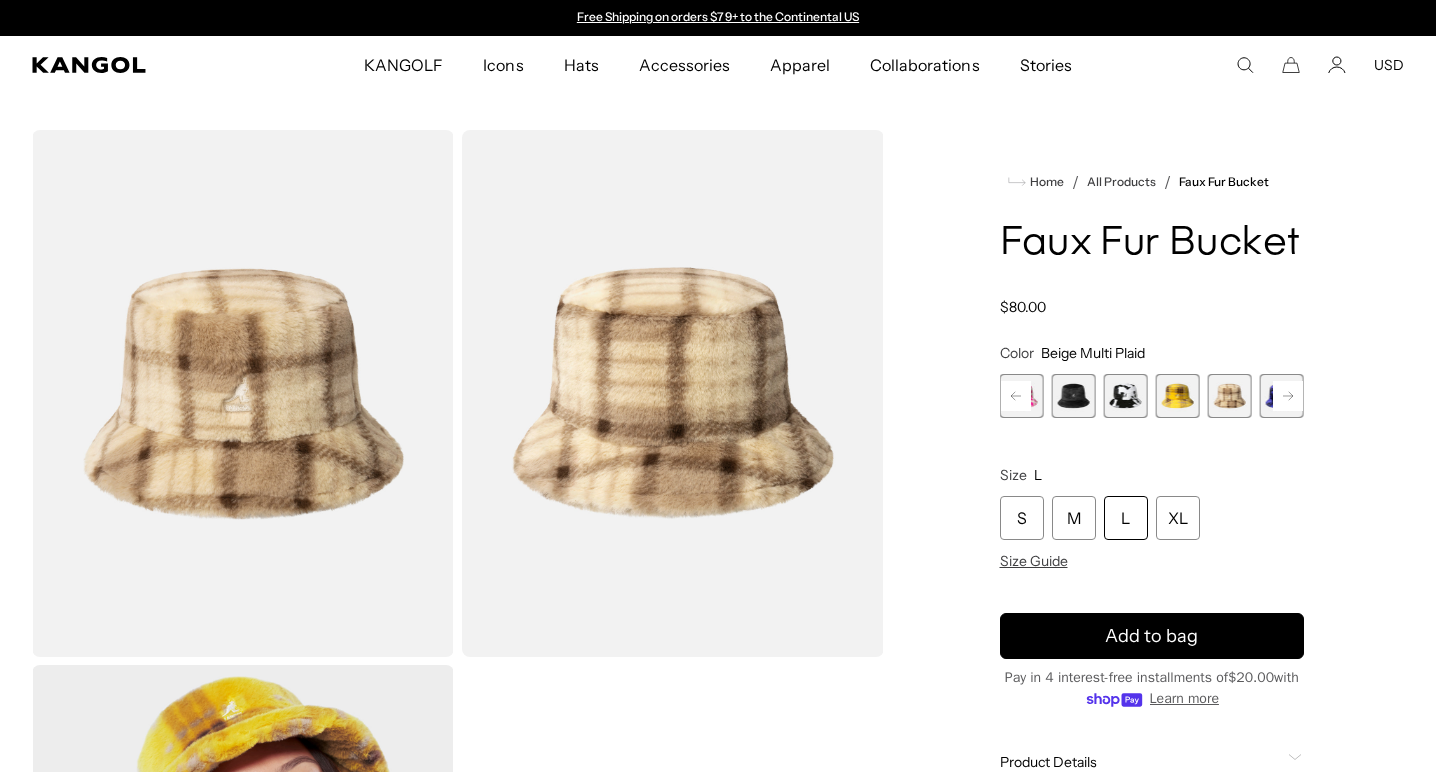 click at bounding box center [1282, 396] 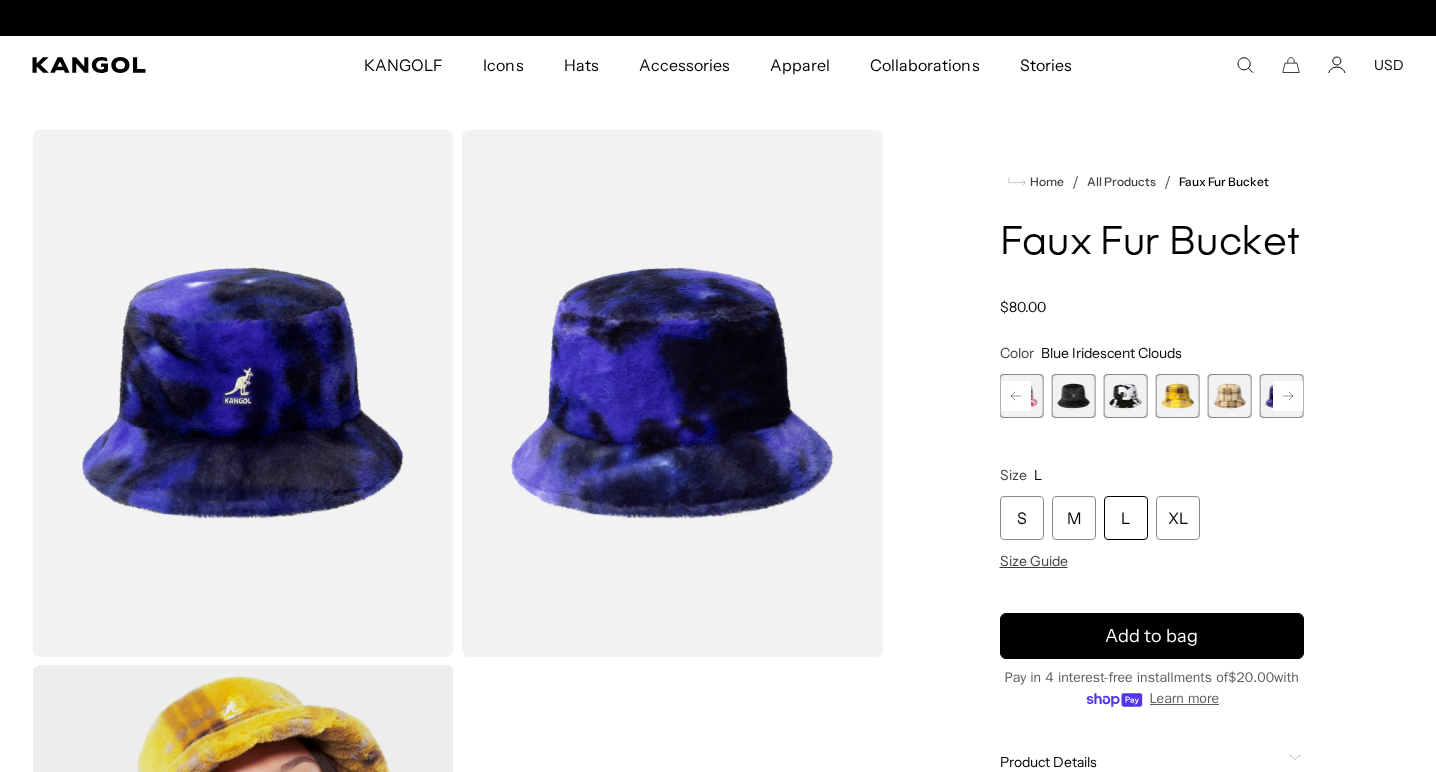 scroll, scrollTop: 0, scrollLeft: 0, axis: both 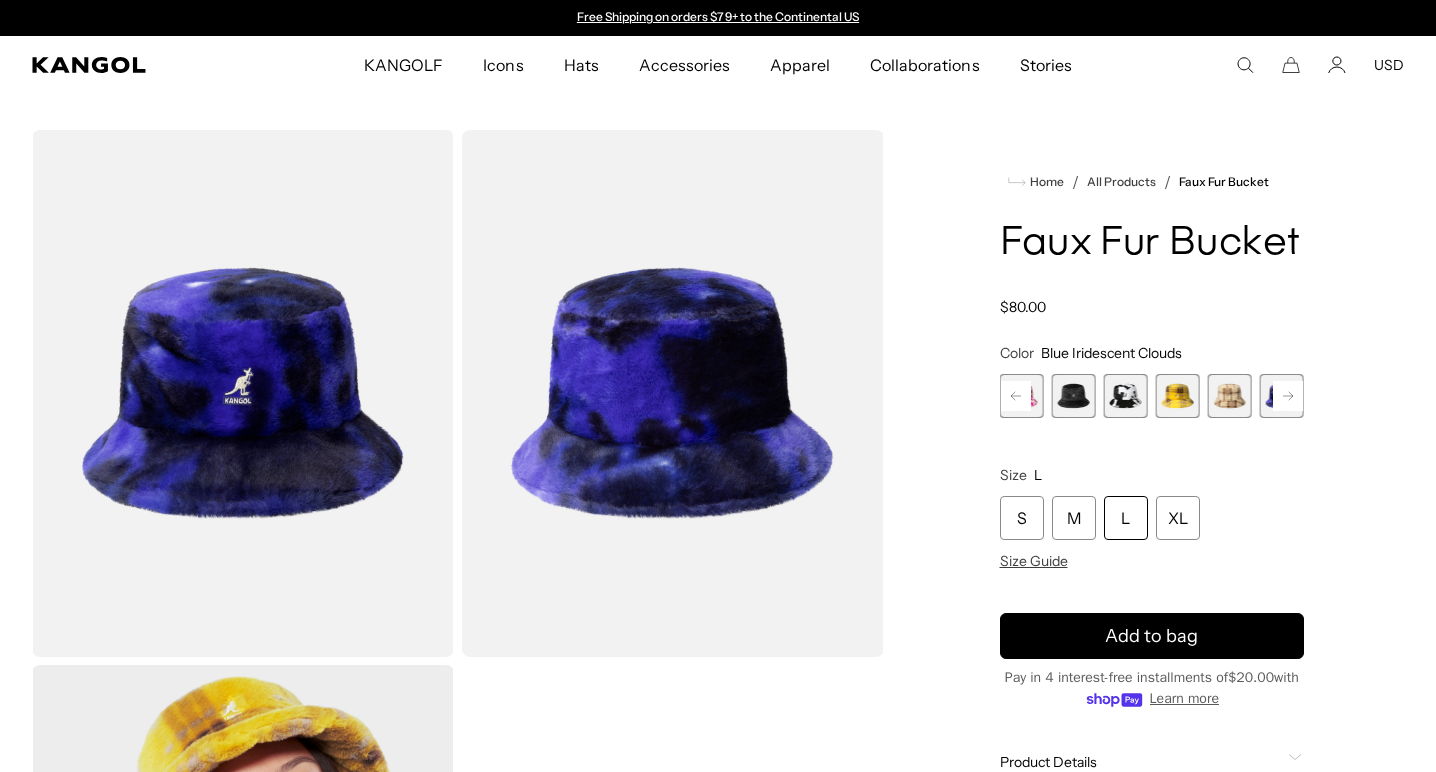 click 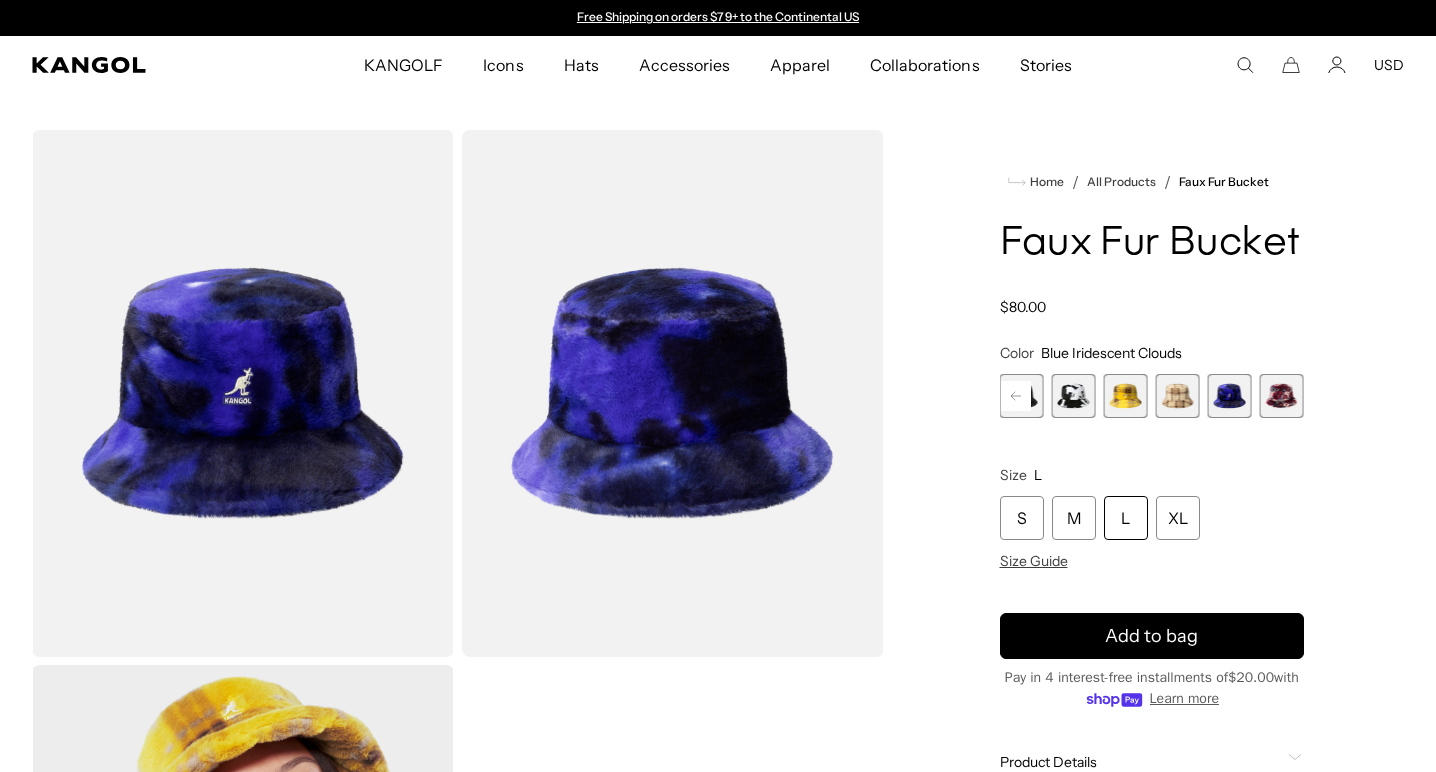 click at bounding box center (1282, 396) 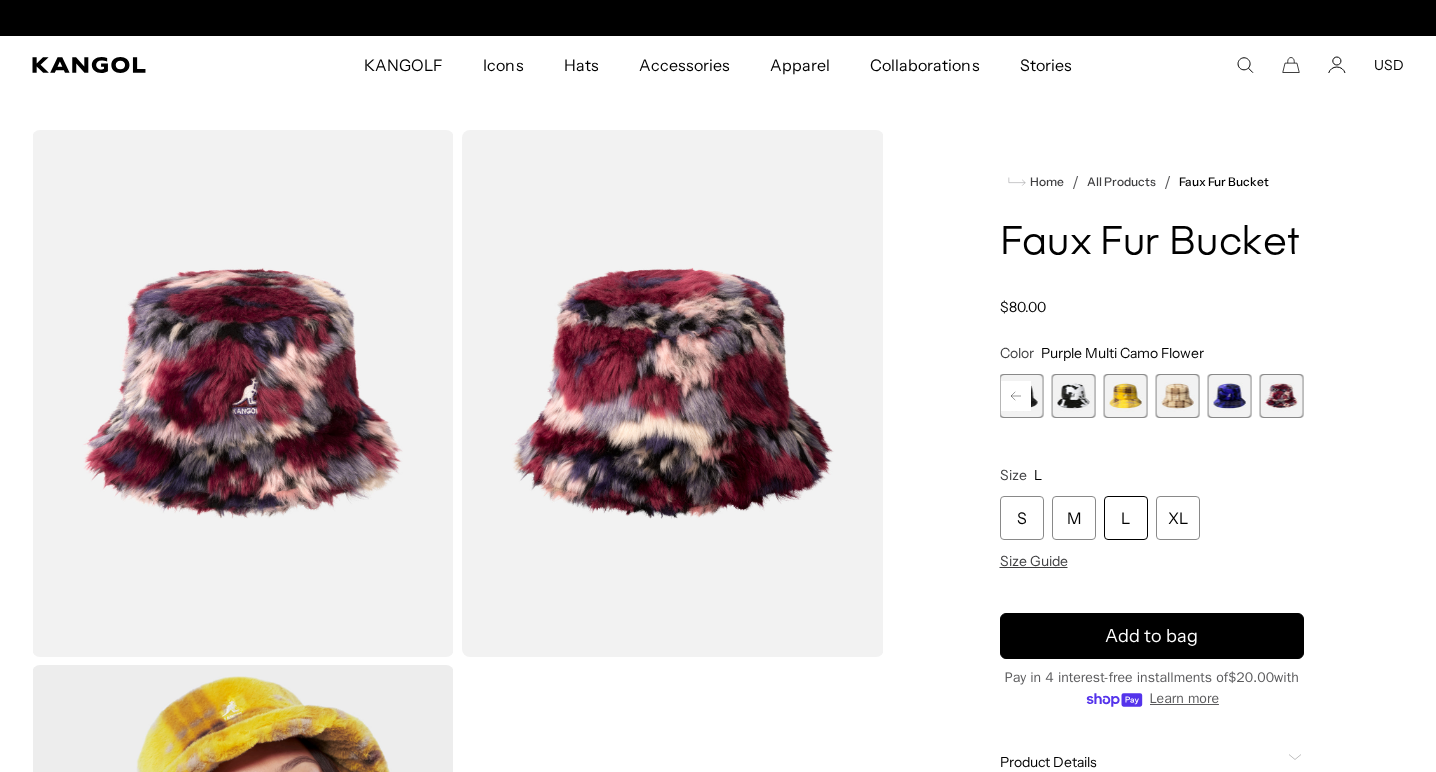 scroll, scrollTop: 0, scrollLeft: 0, axis: both 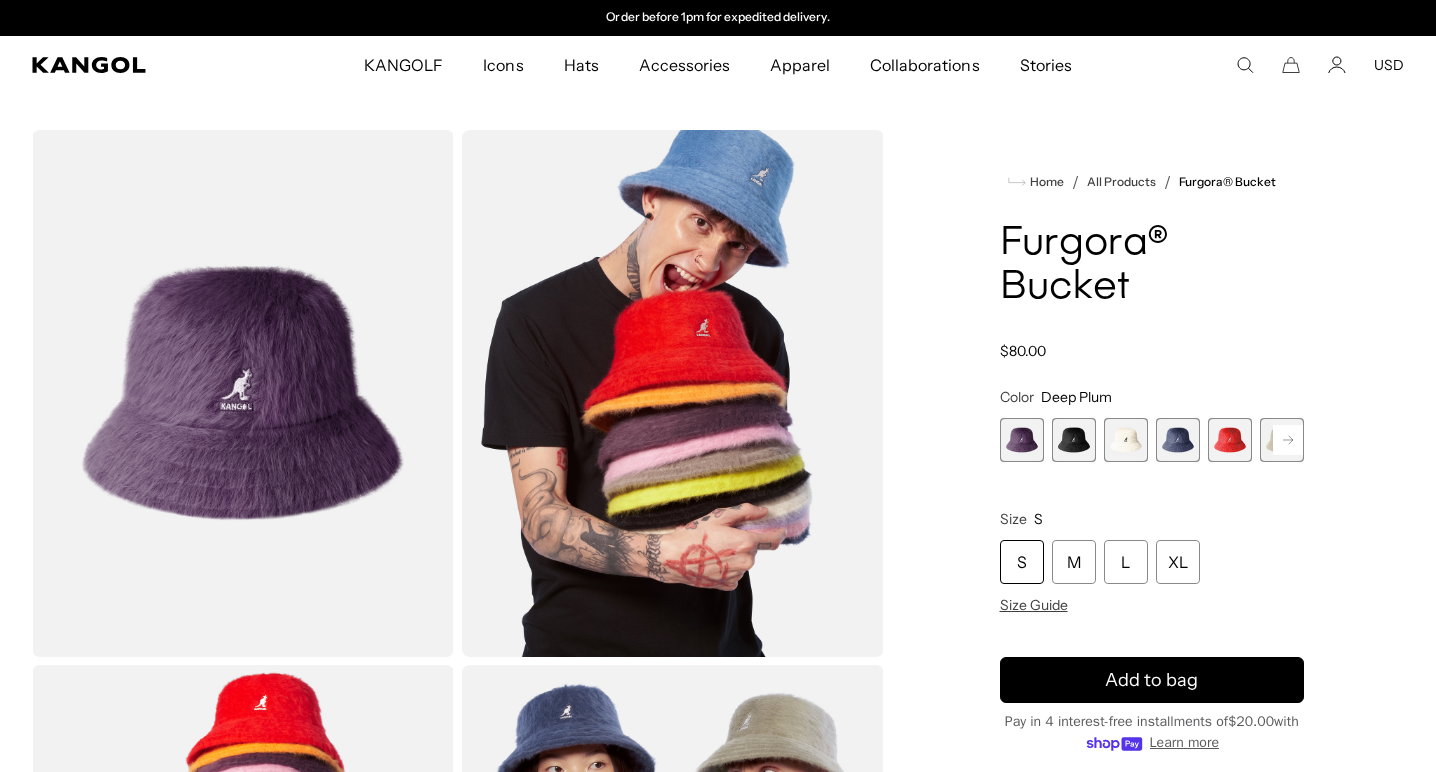 click at bounding box center (1230, 440) 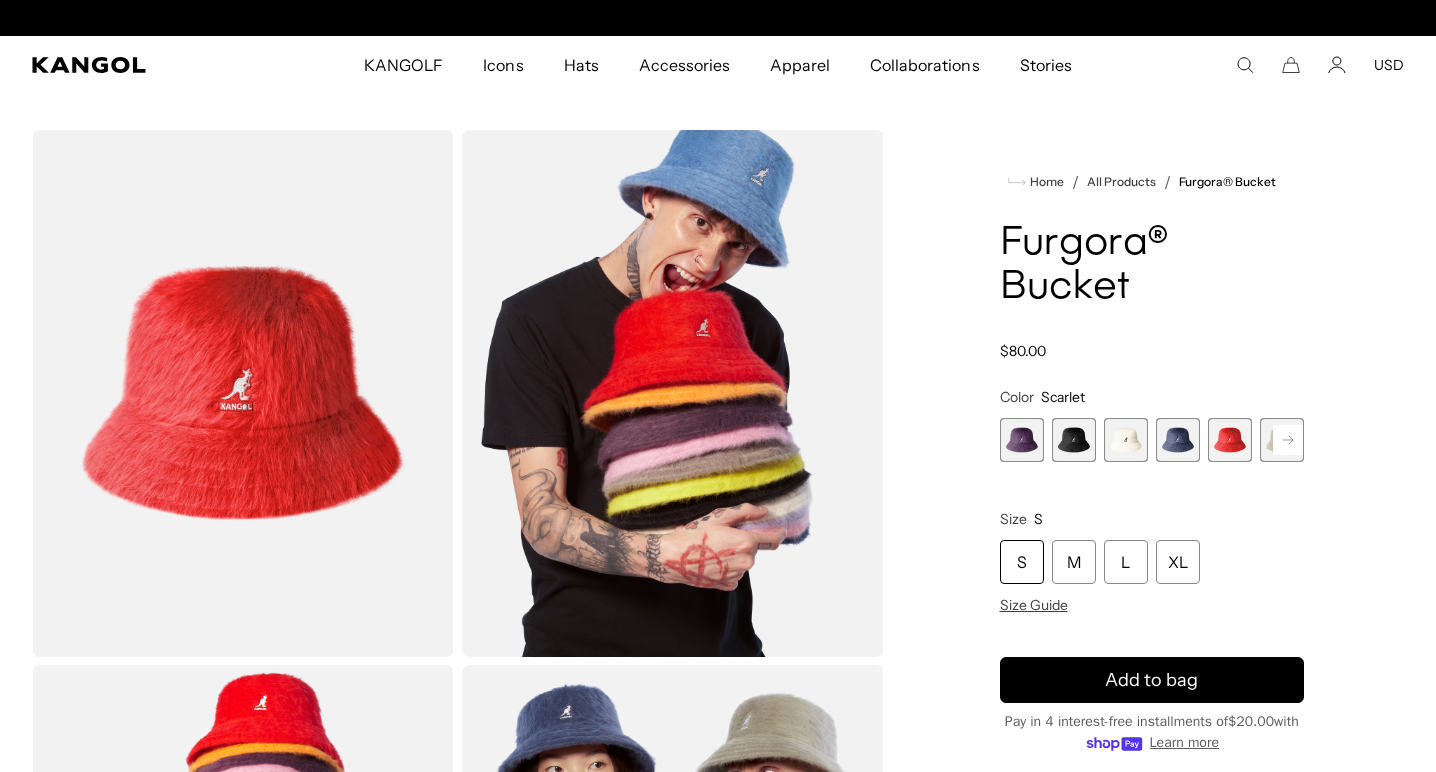 scroll, scrollTop: 0, scrollLeft: 412, axis: horizontal 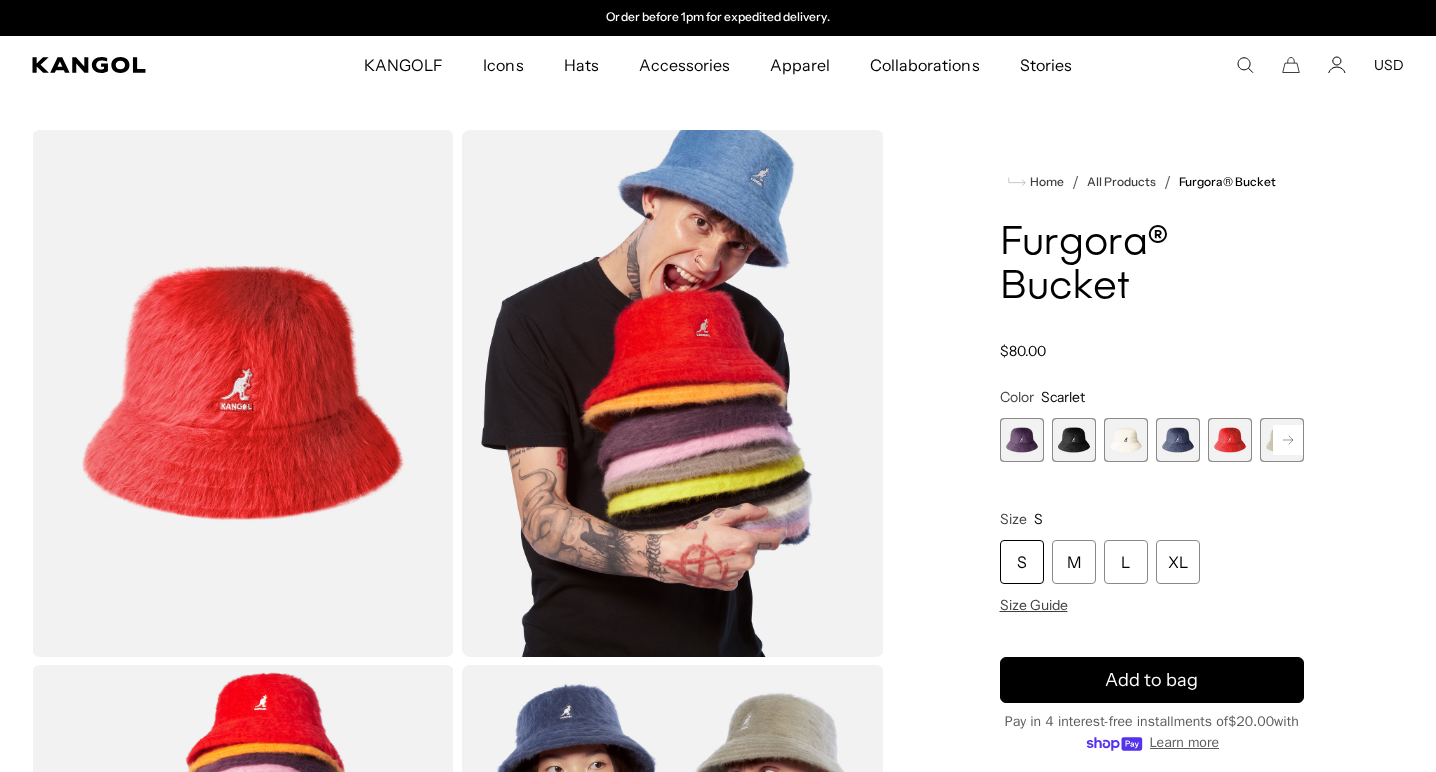 click at bounding box center [1074, 440] 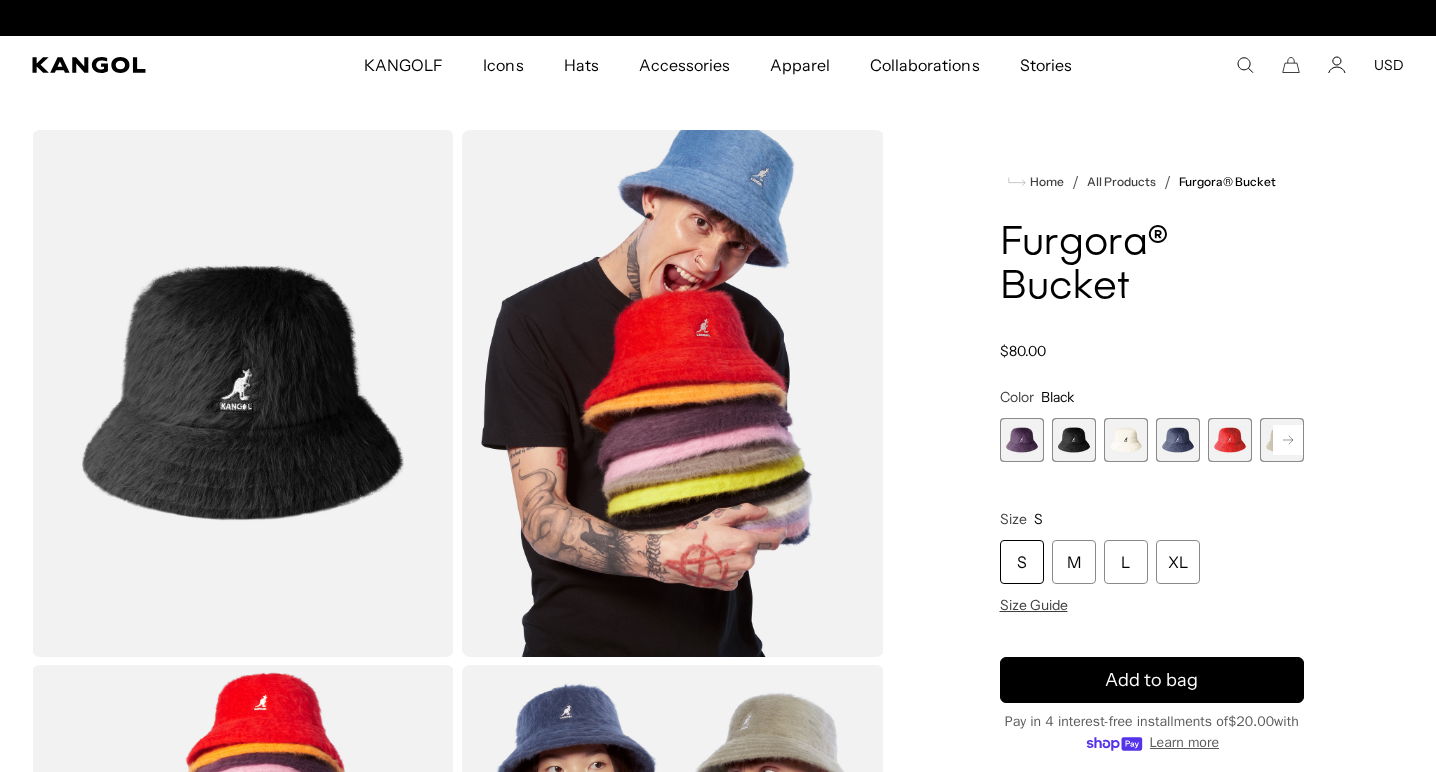 scroll, scrollTop: 0, scrollLeft: 0, axis: both 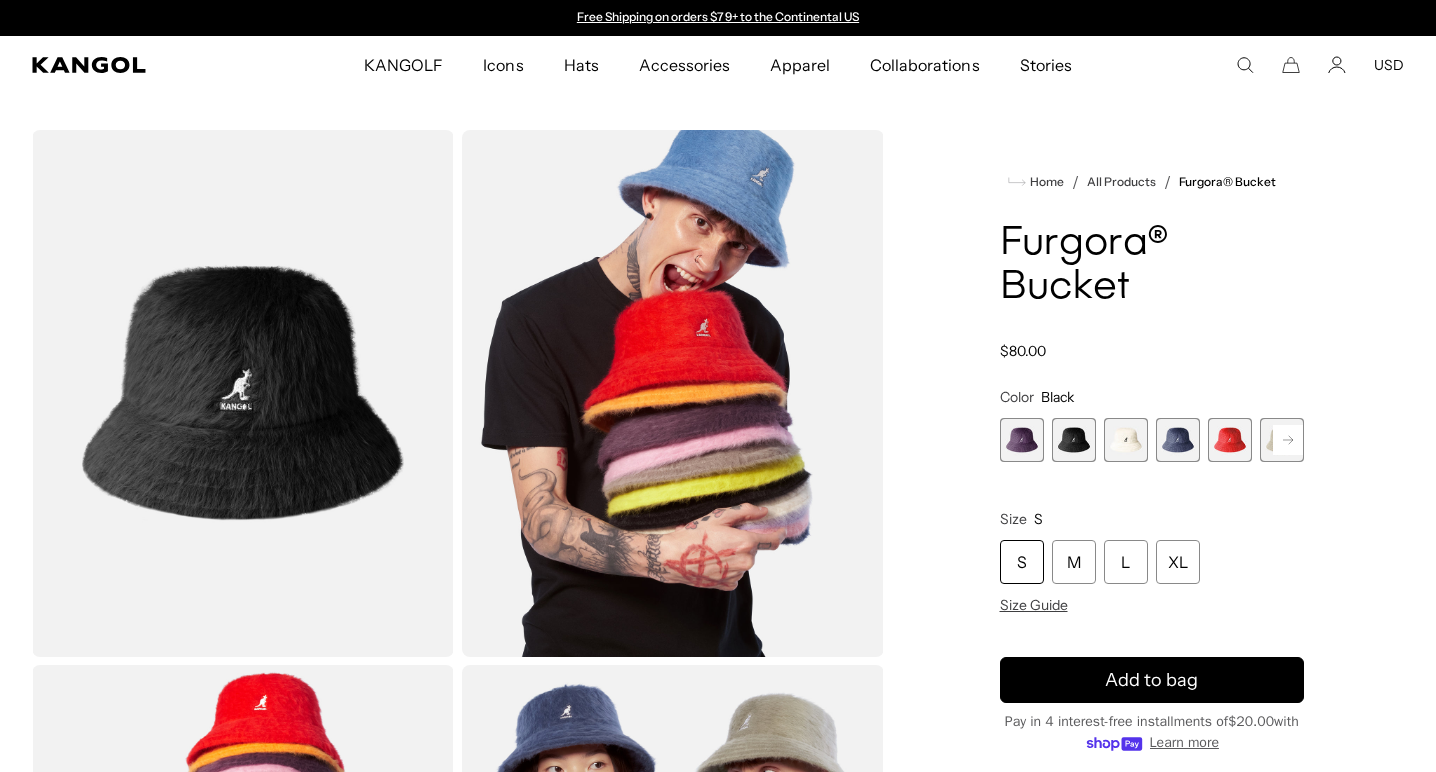 click 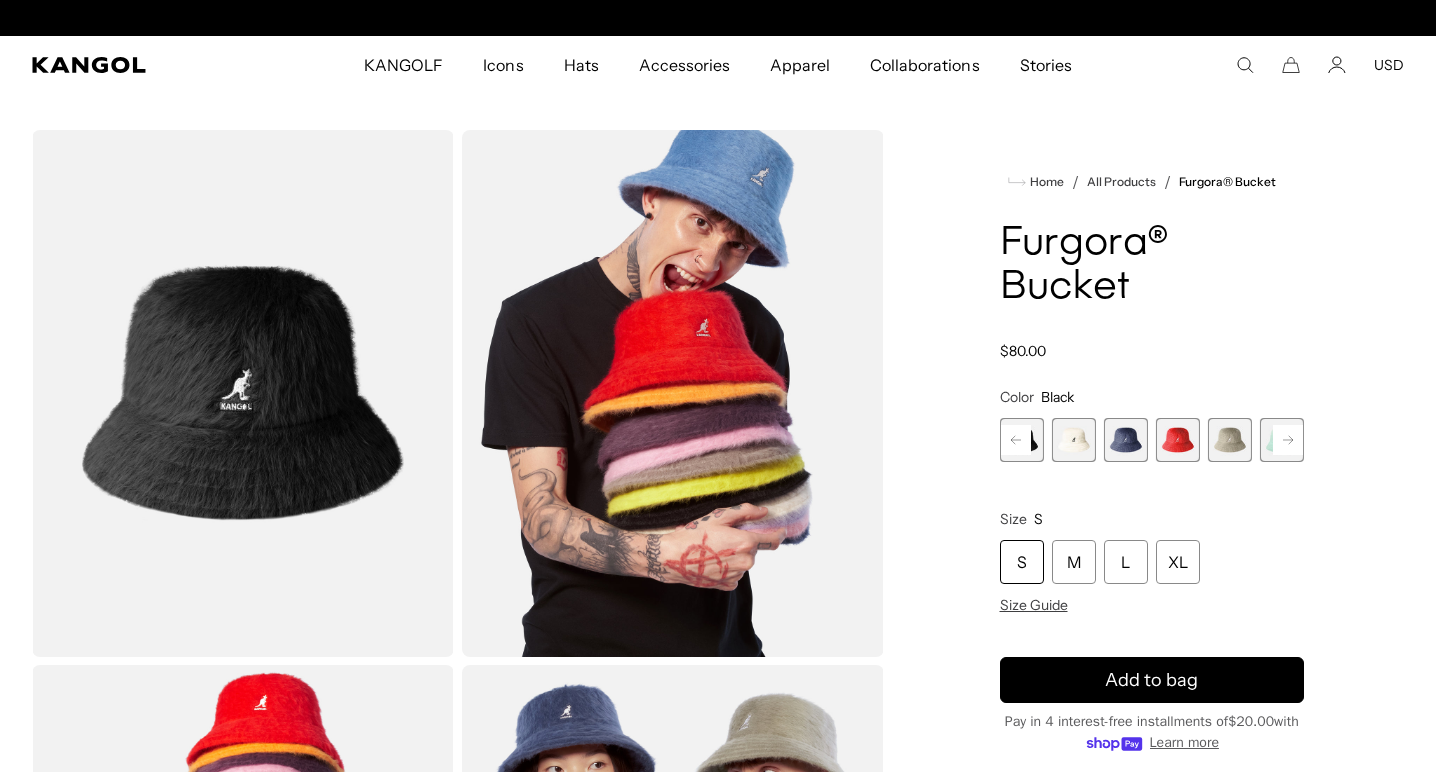 click 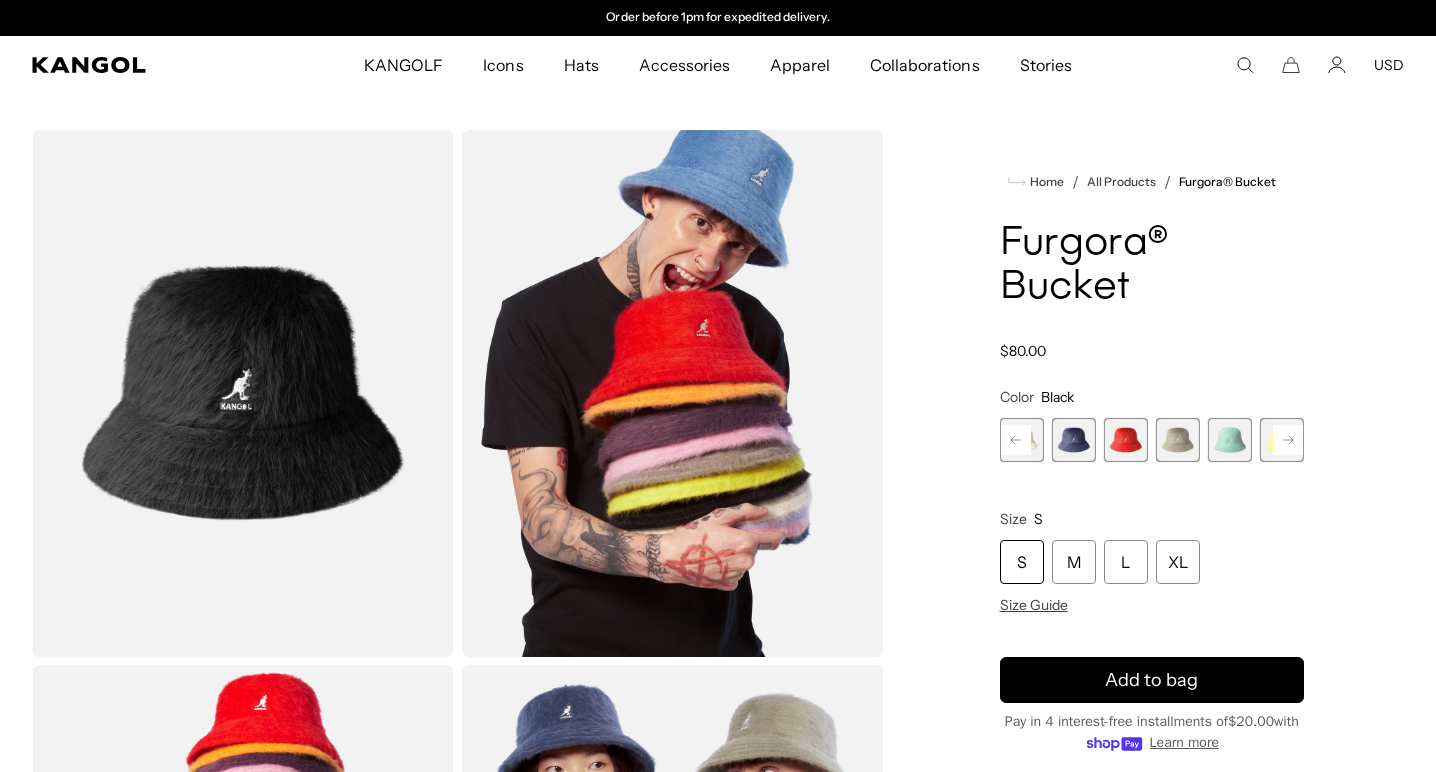 click 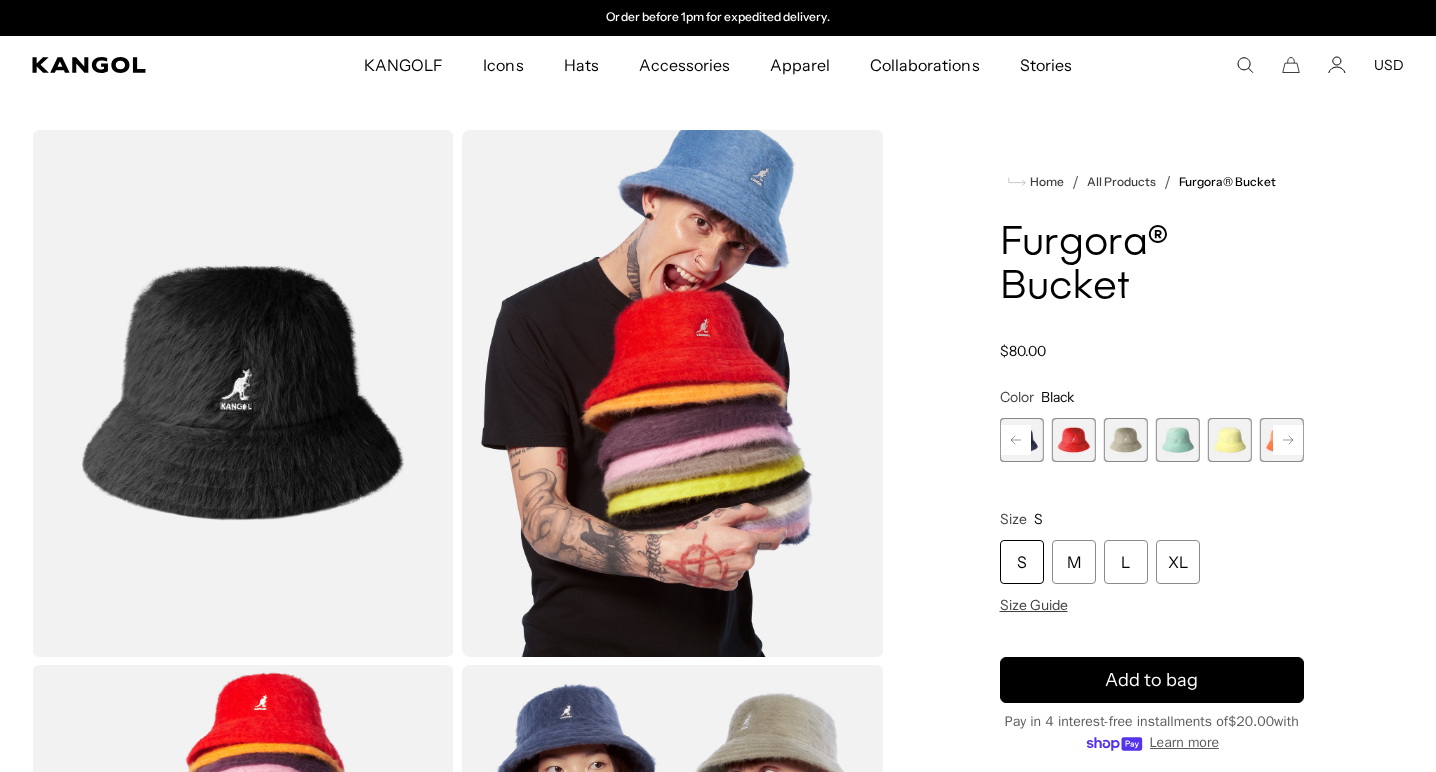 click 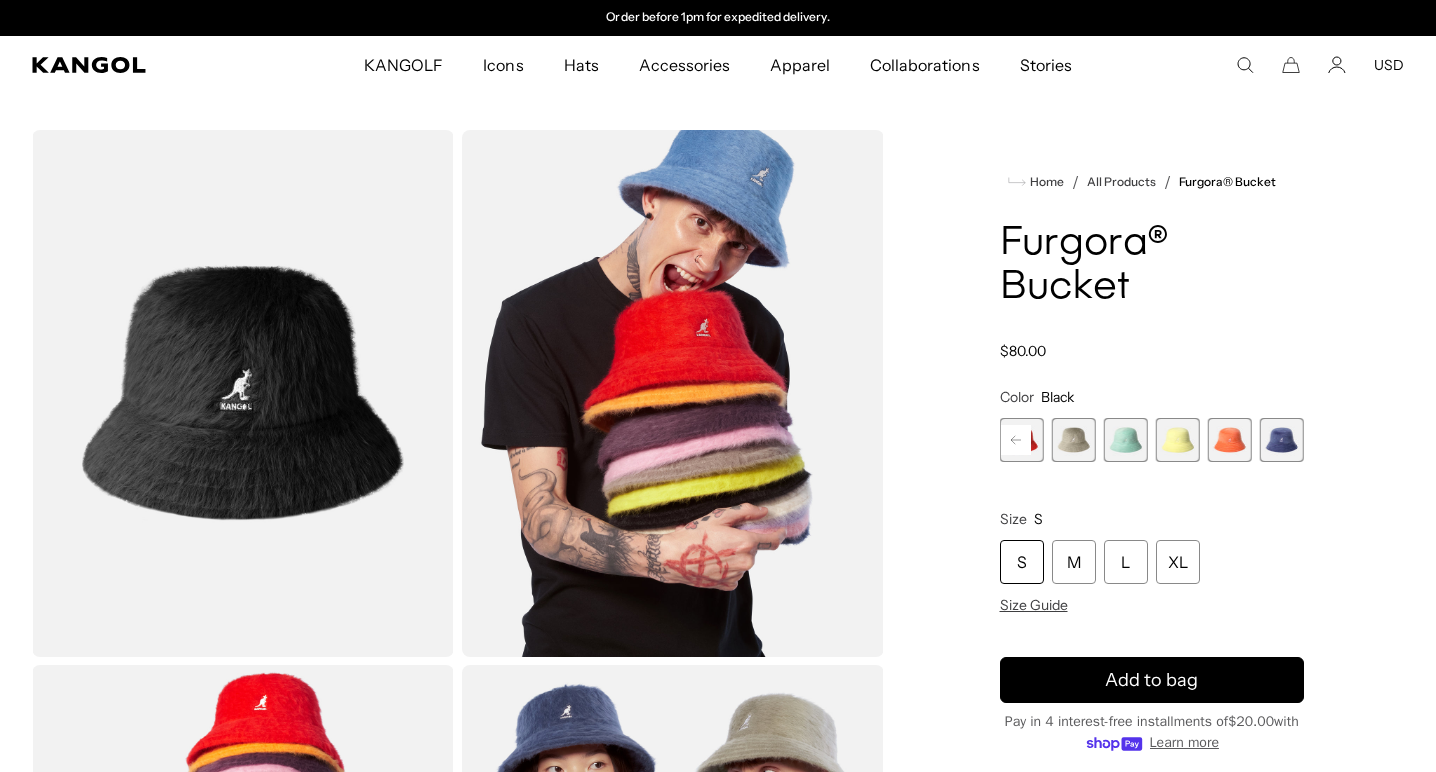 click at bounding box center (1282, 440) 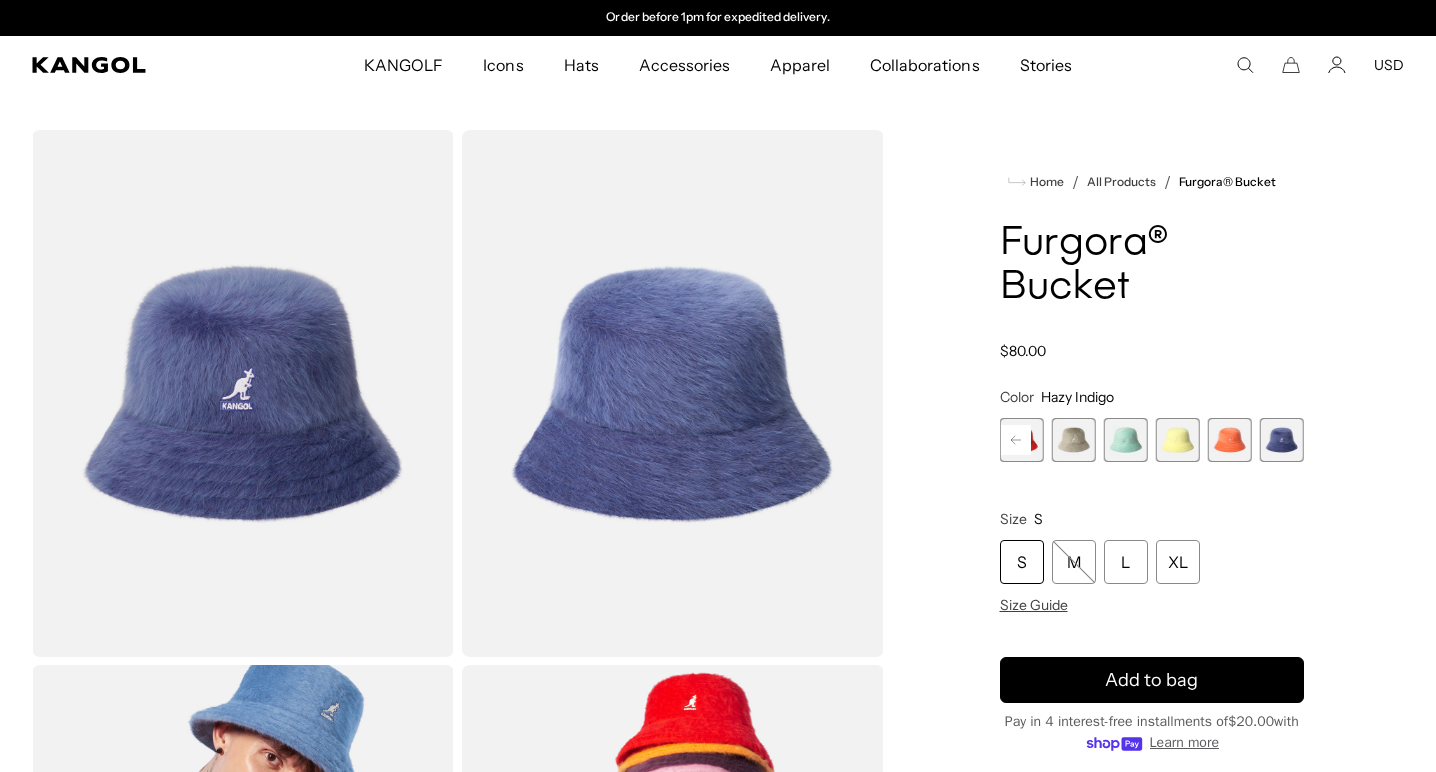 scroll, scrollTop: 0, scrollLeft: 0, axis: both 